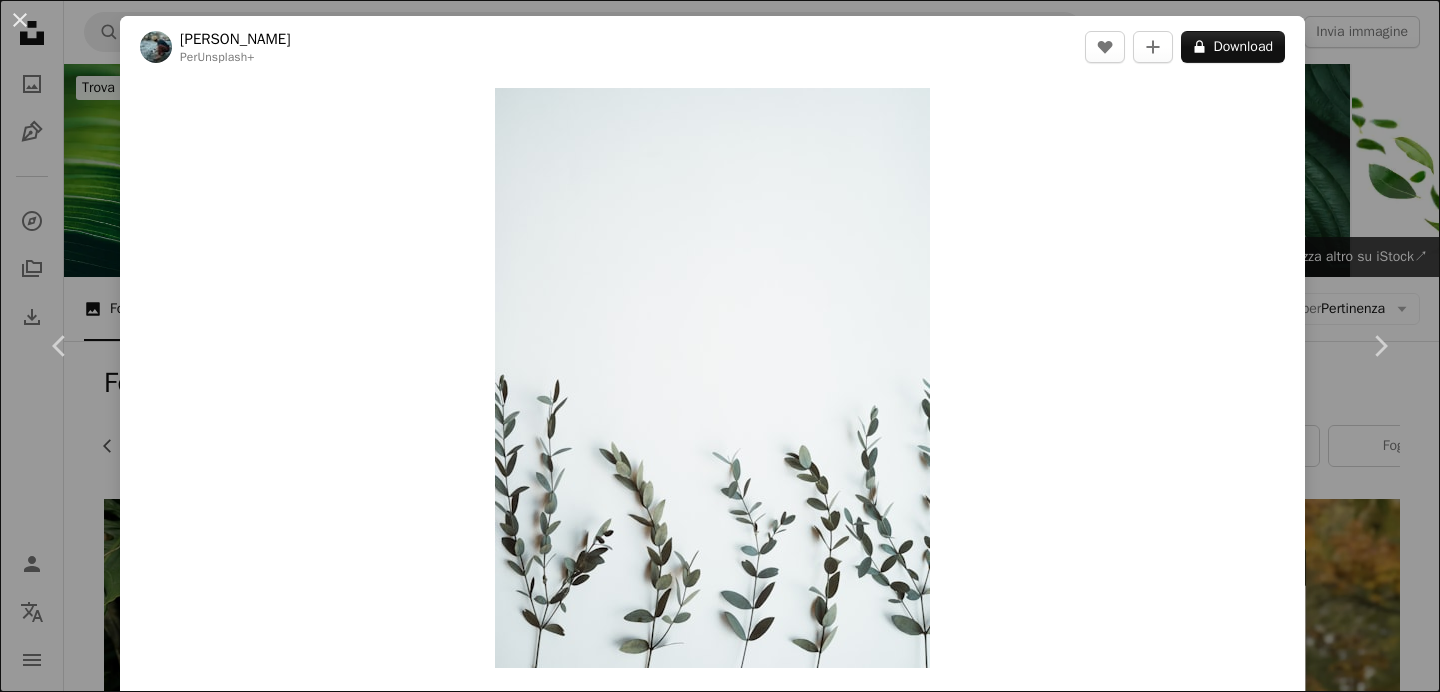 scroll, scrollTop: 4206, scrollLeft: 0, axis: vertical 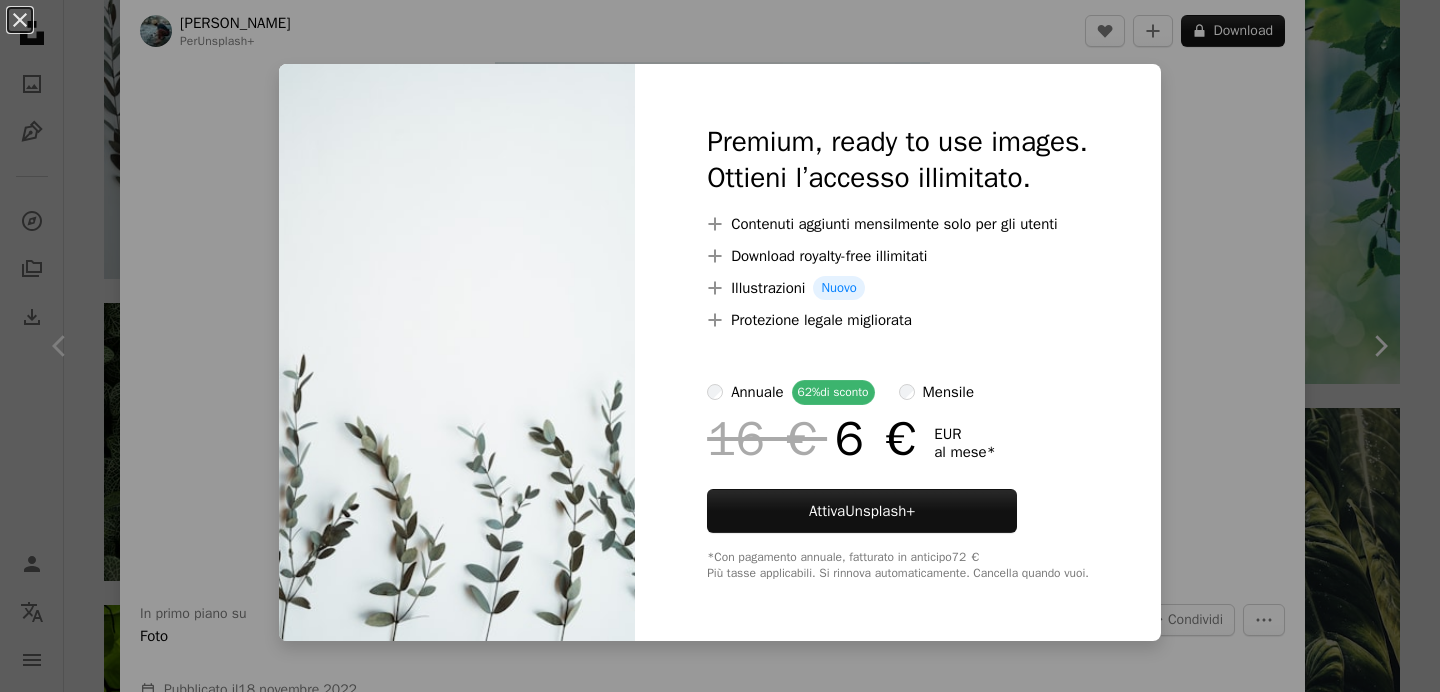 type 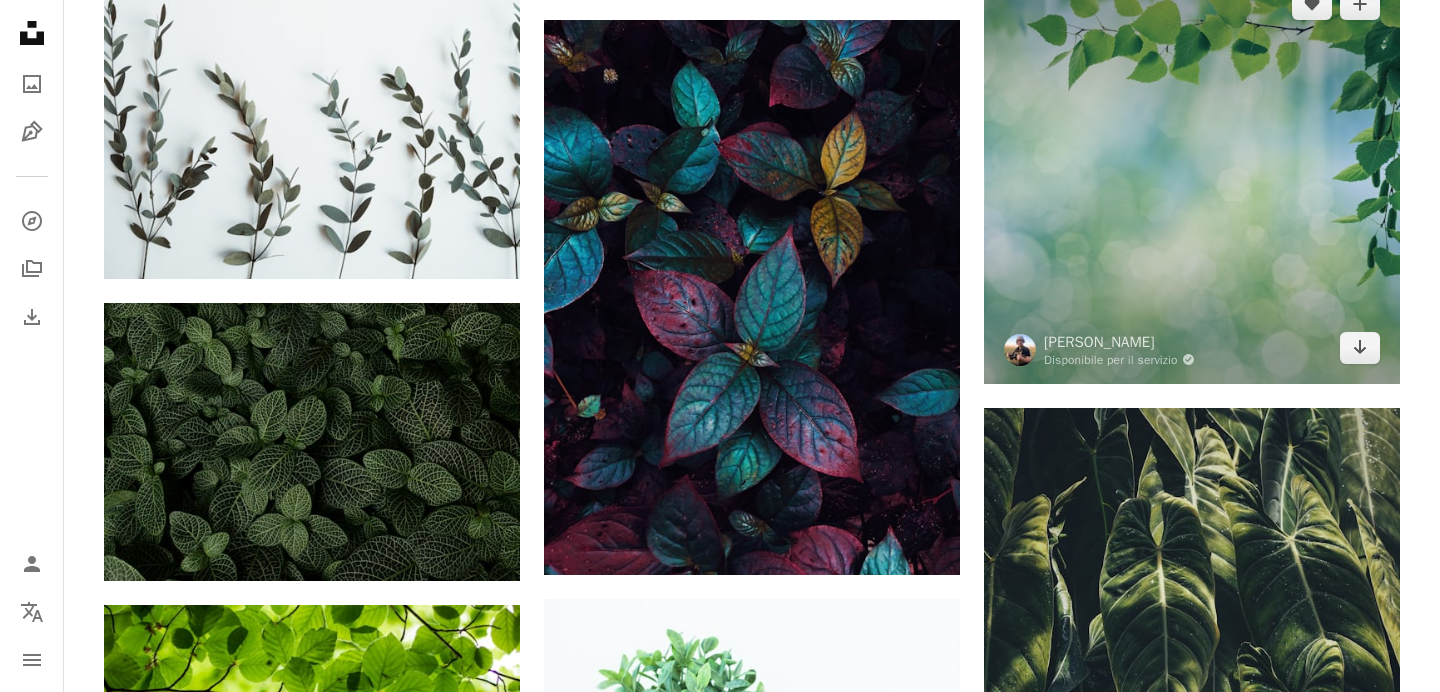 click at bounding box center (1192, 176) 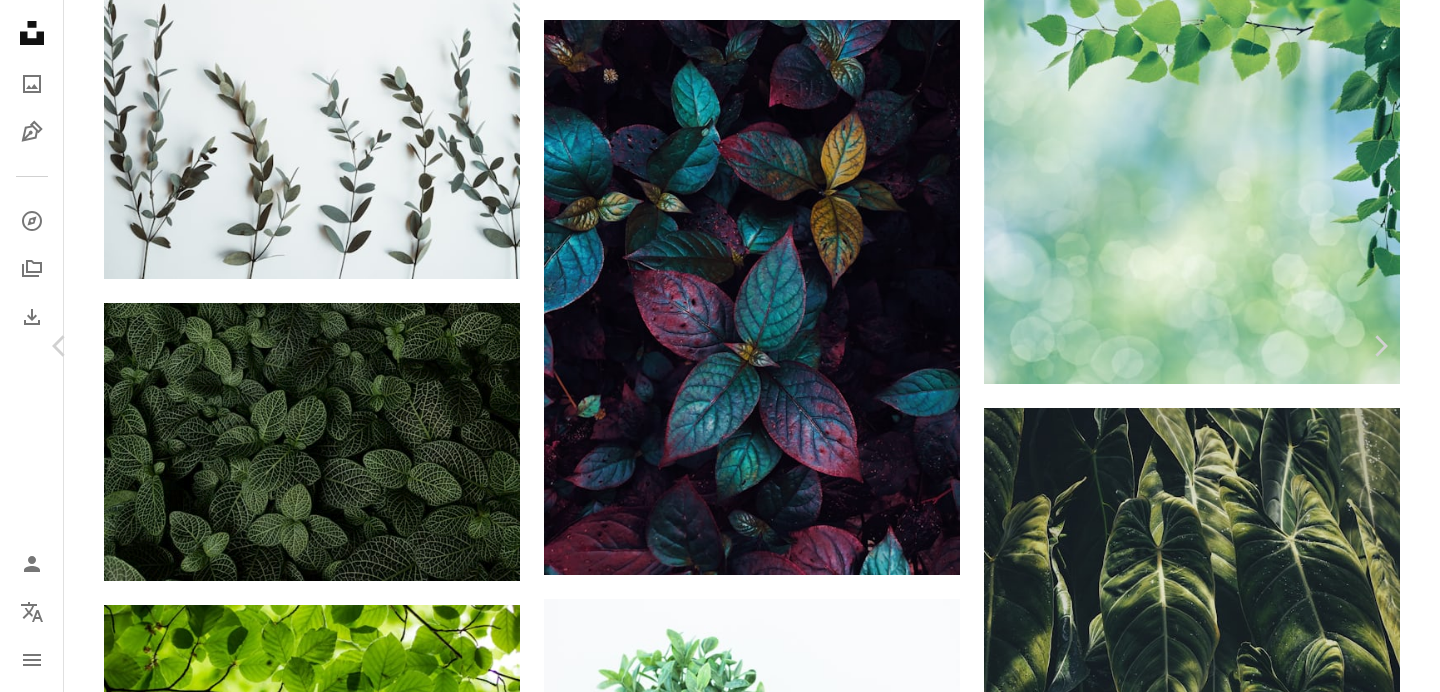 click at bounding box center [713, 3838] 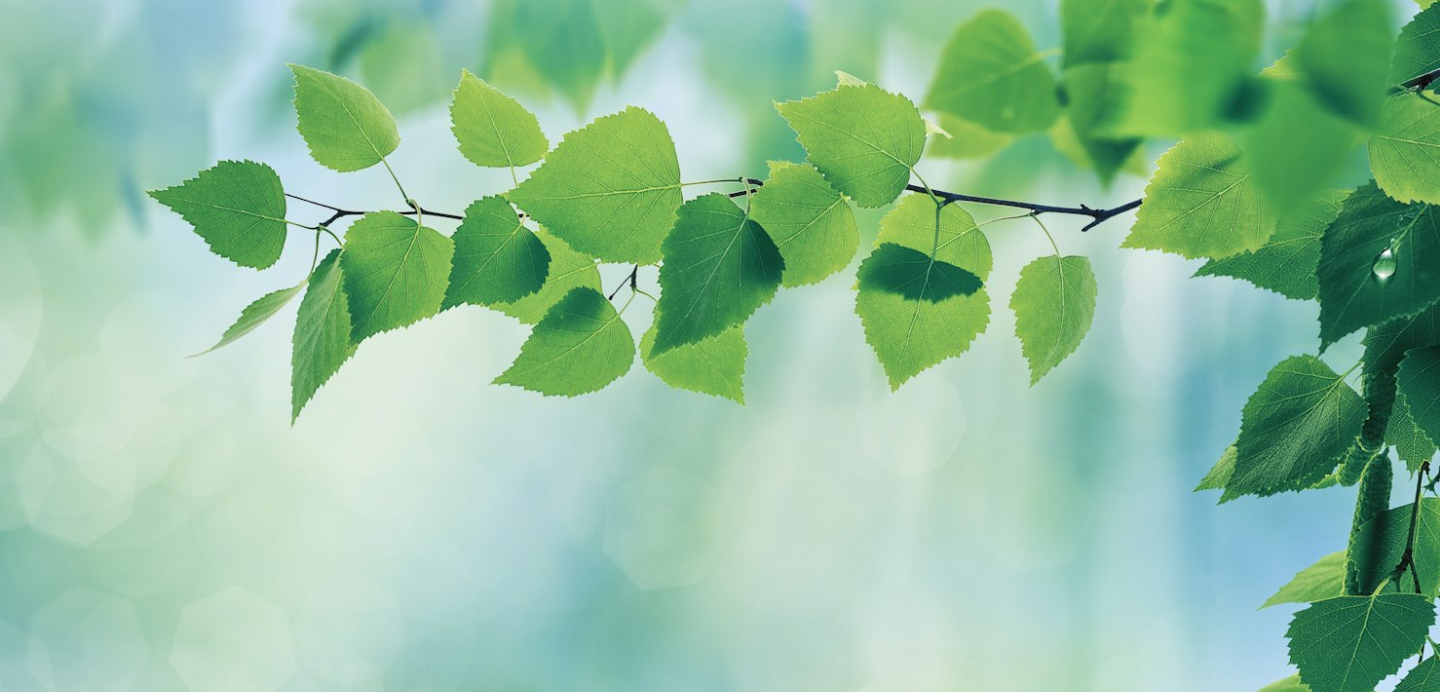 scroll, scrollTop: 375, scrollLeft: 0, axis: vertical 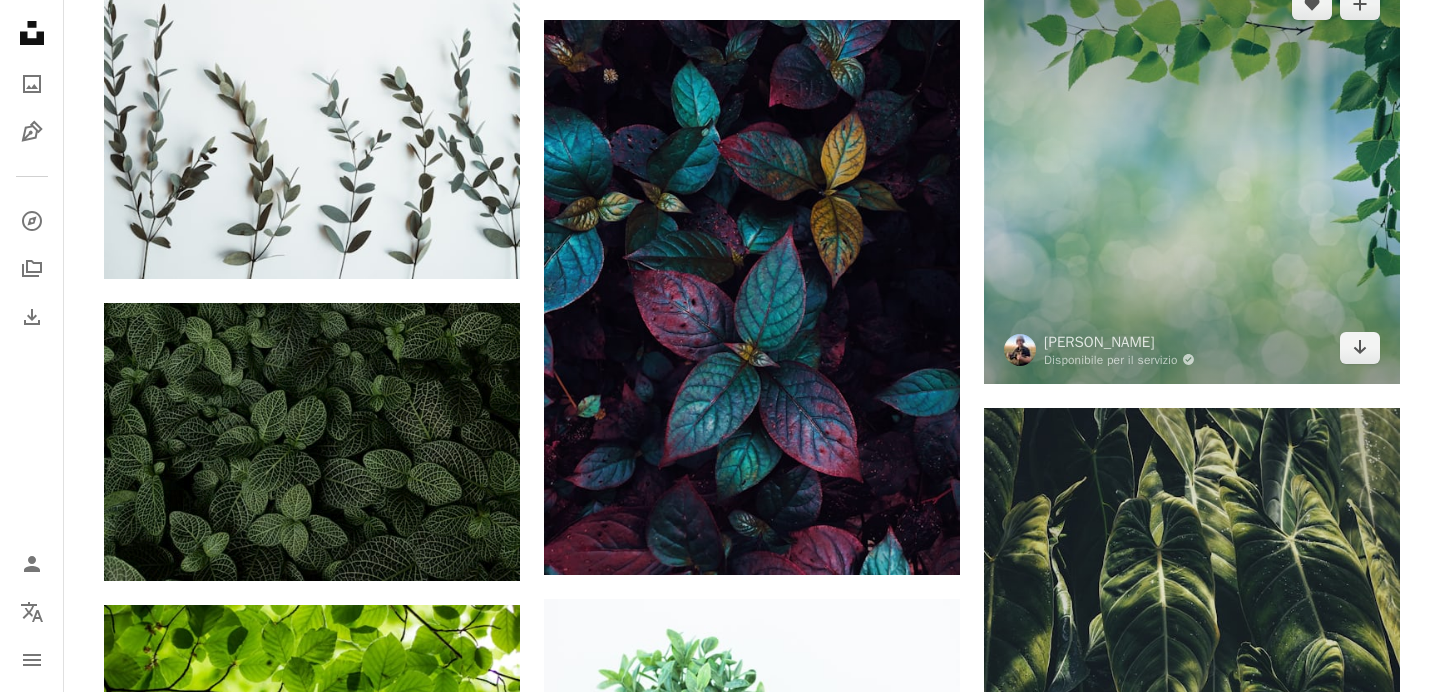 click at bounding box center [1192, 176] 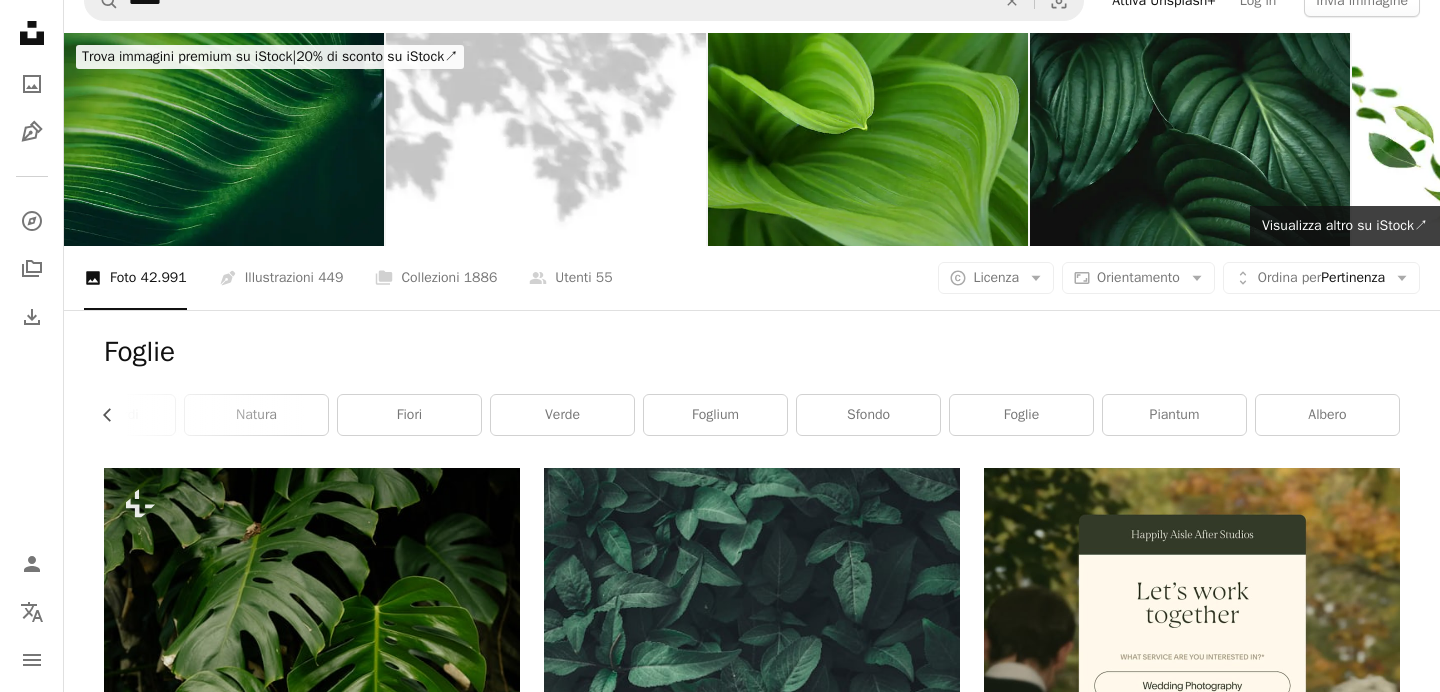 scroll, scrollTop: 0, scrollLeft: 0, axis: both 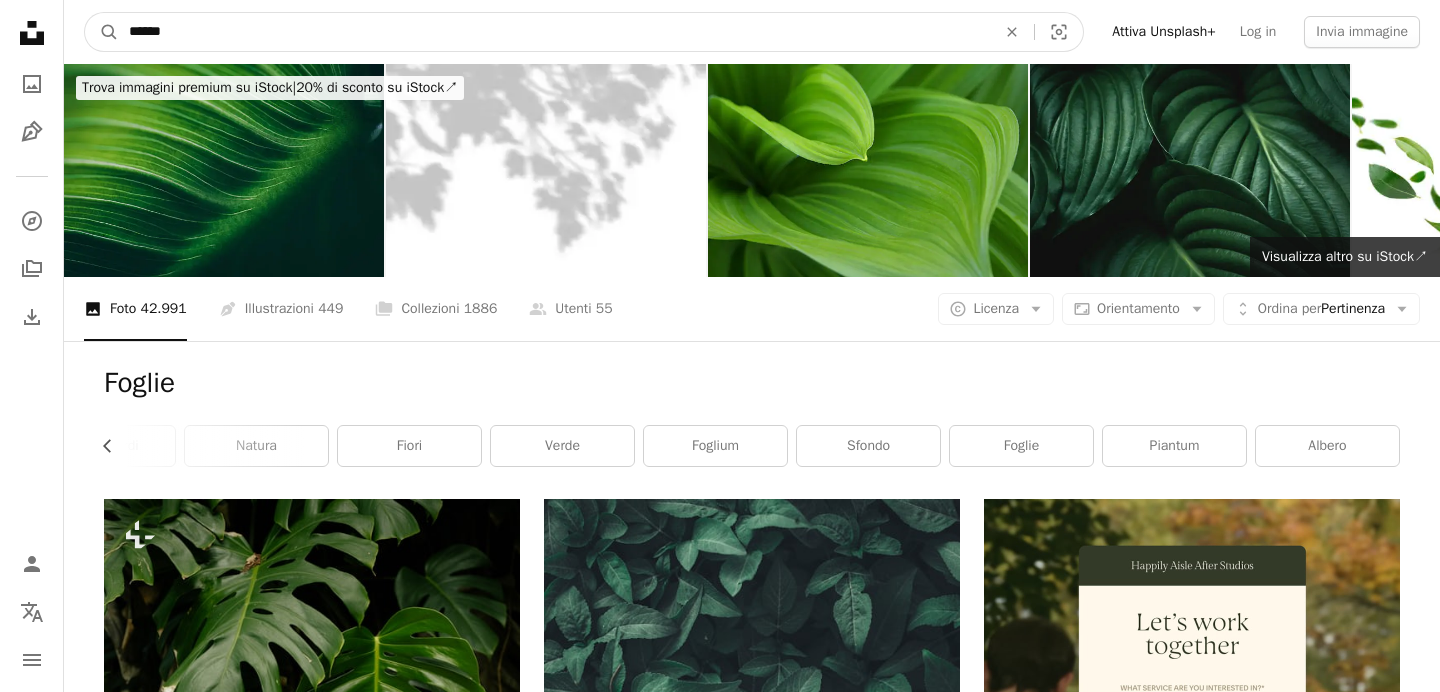 drag, startPoint x: 189, startPoint y: 35, endPoint x: 0, endPoint y: -15, distance: 195.50192 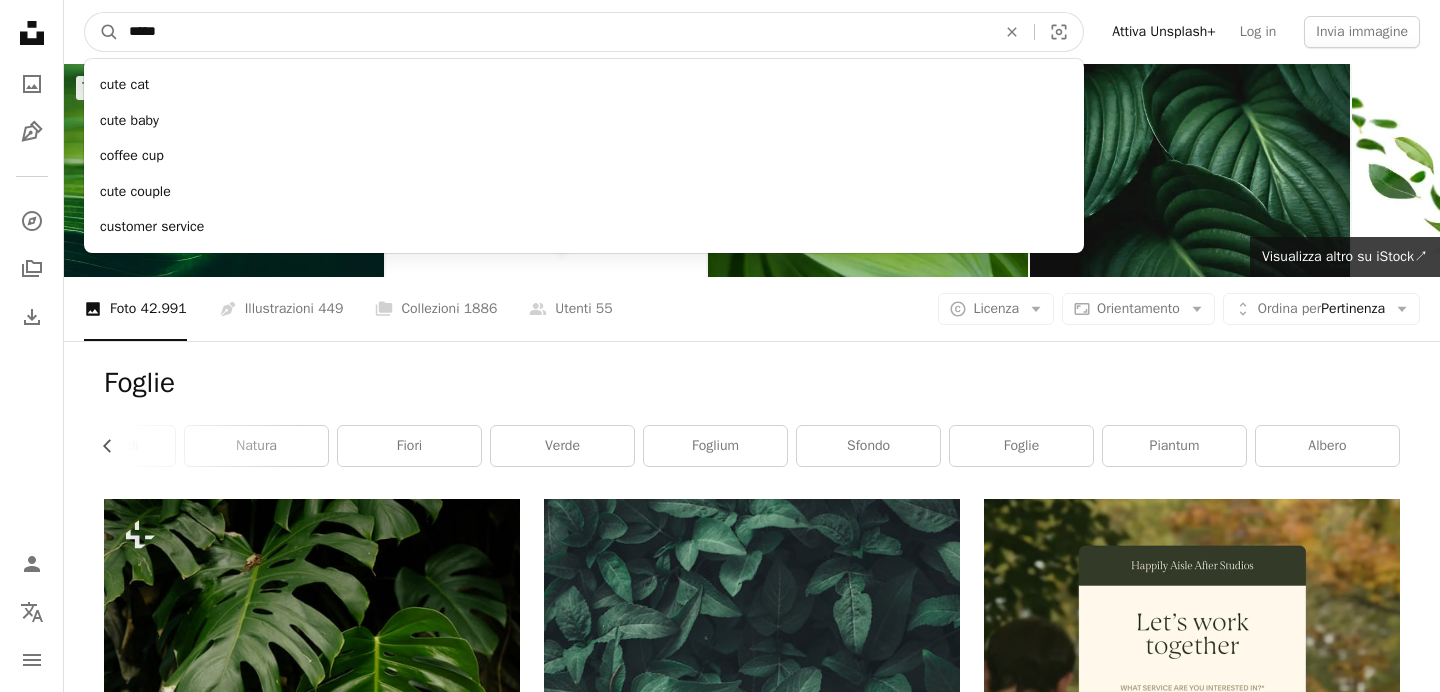 type on "*****" 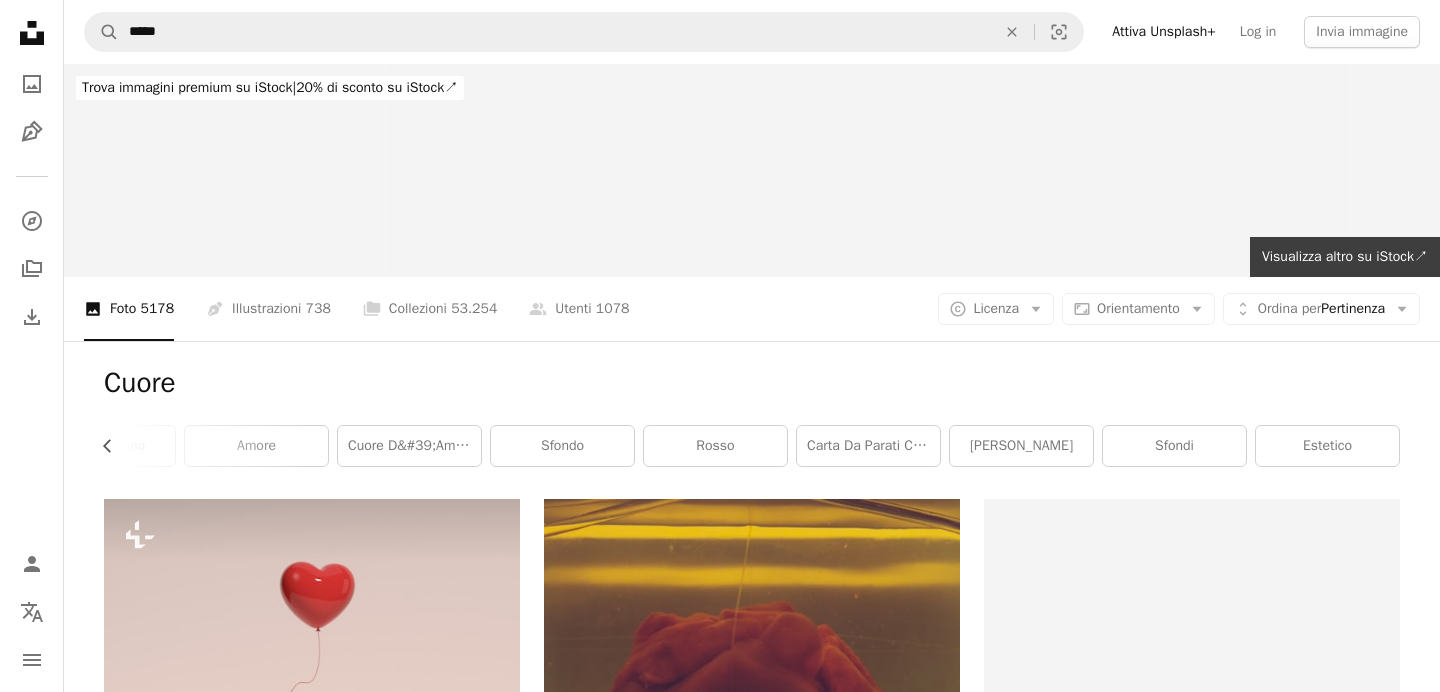 scroll, scrollTop: 0, scrollLeft: 226, axis: horizontal 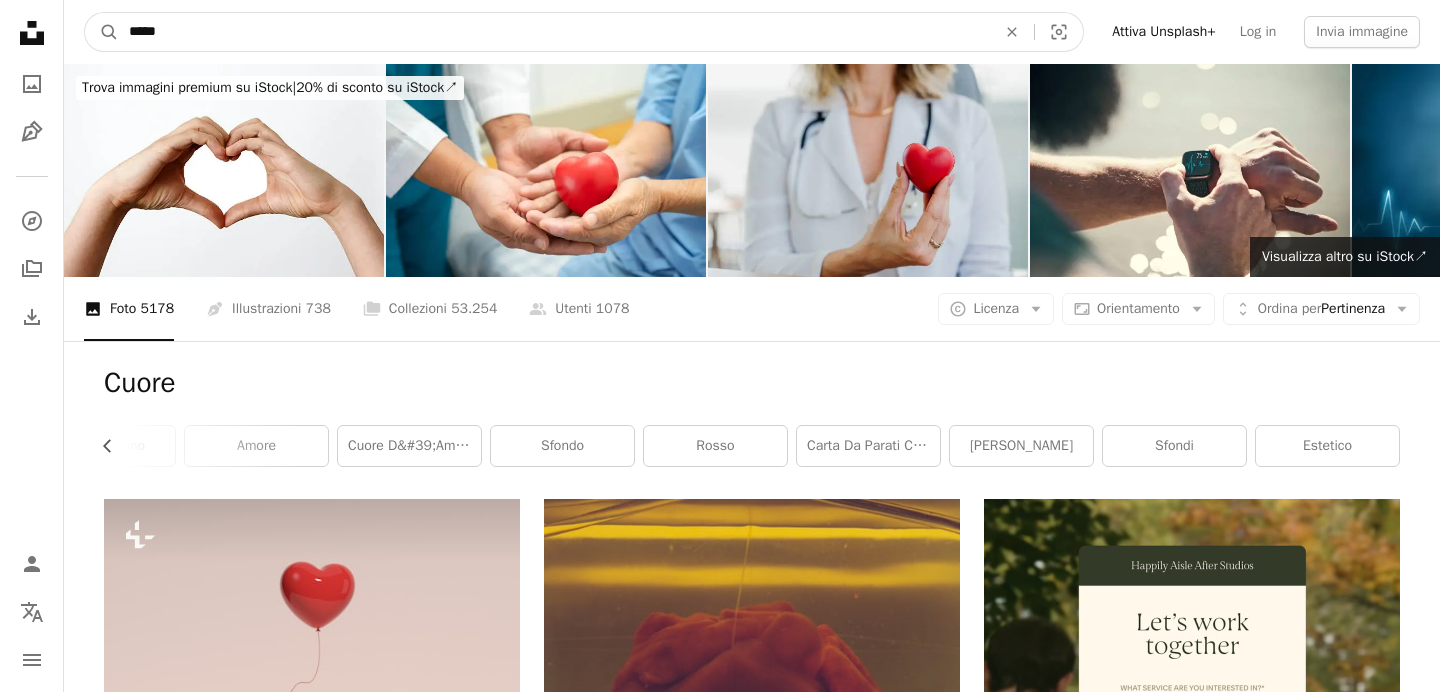 drag, startPoint x: 258, startPoint y: 43, endPoint x: 0, endPoint y: 55, distance: 258.27893 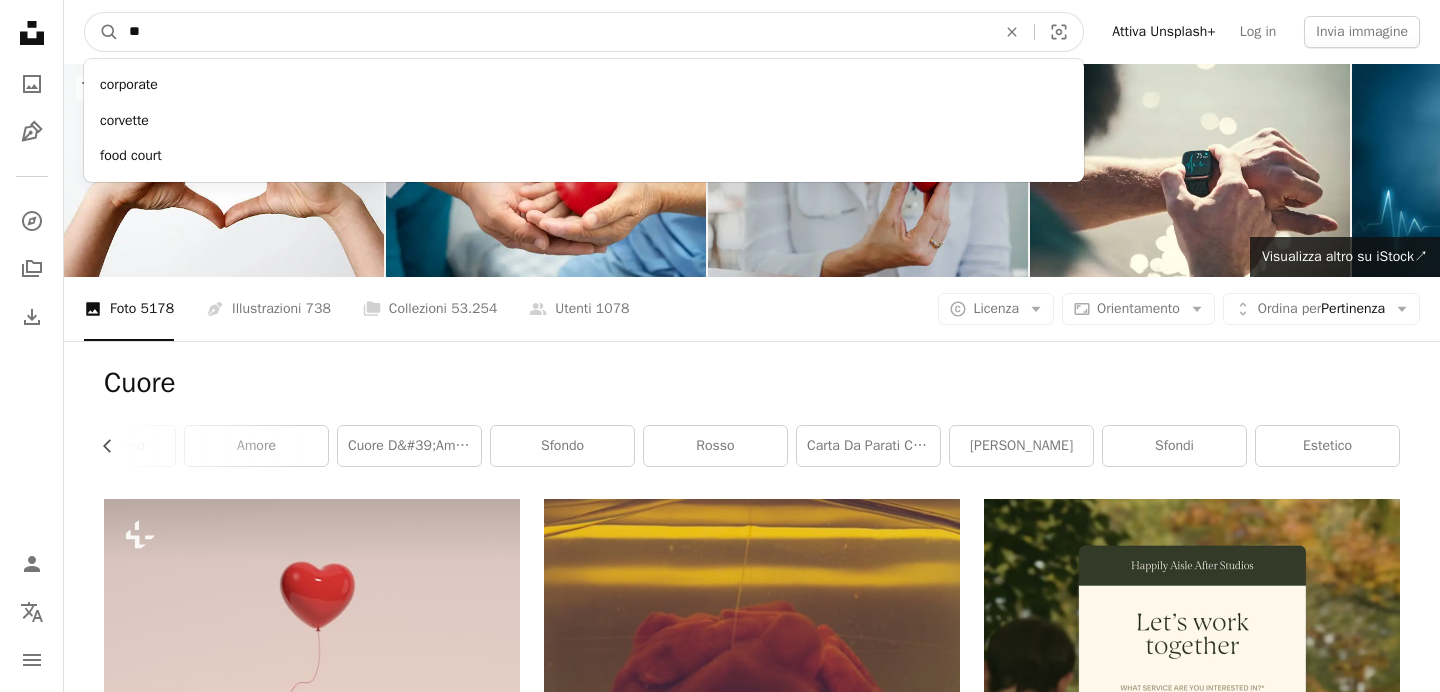 type on "*" 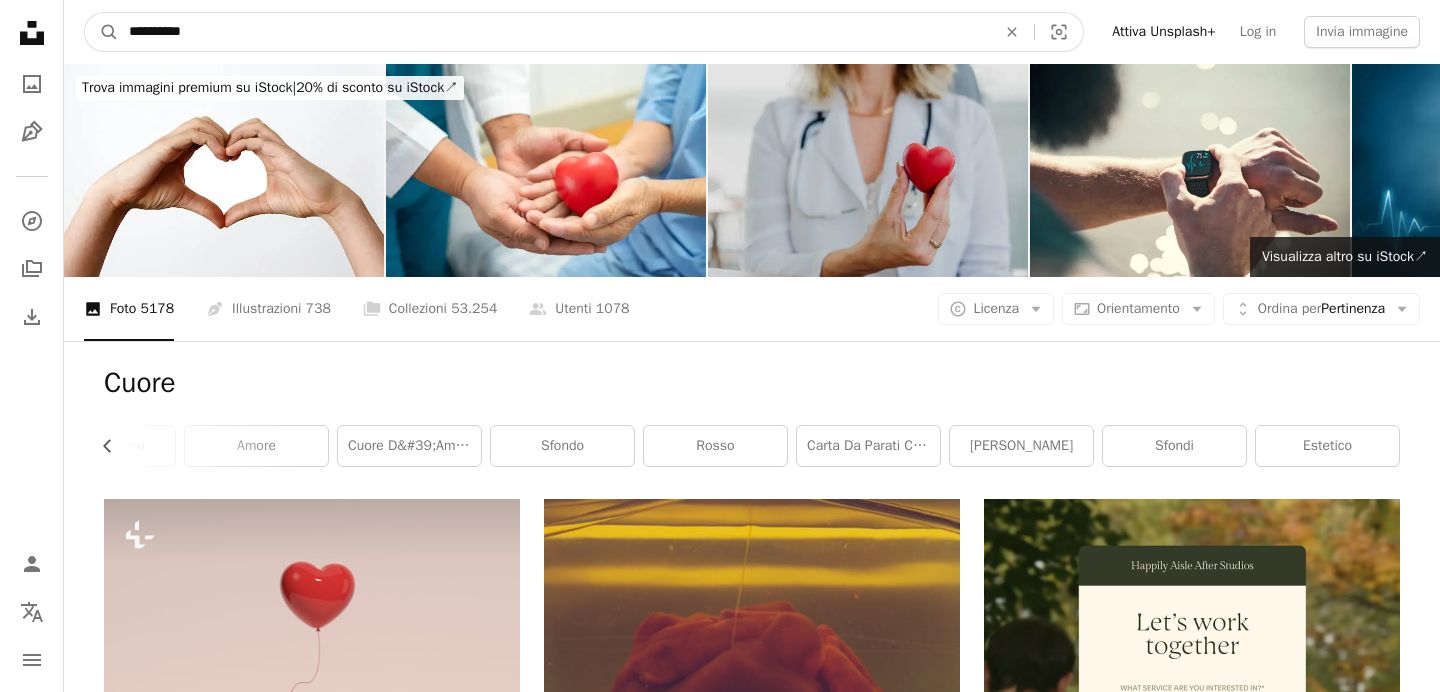 type on "**********" 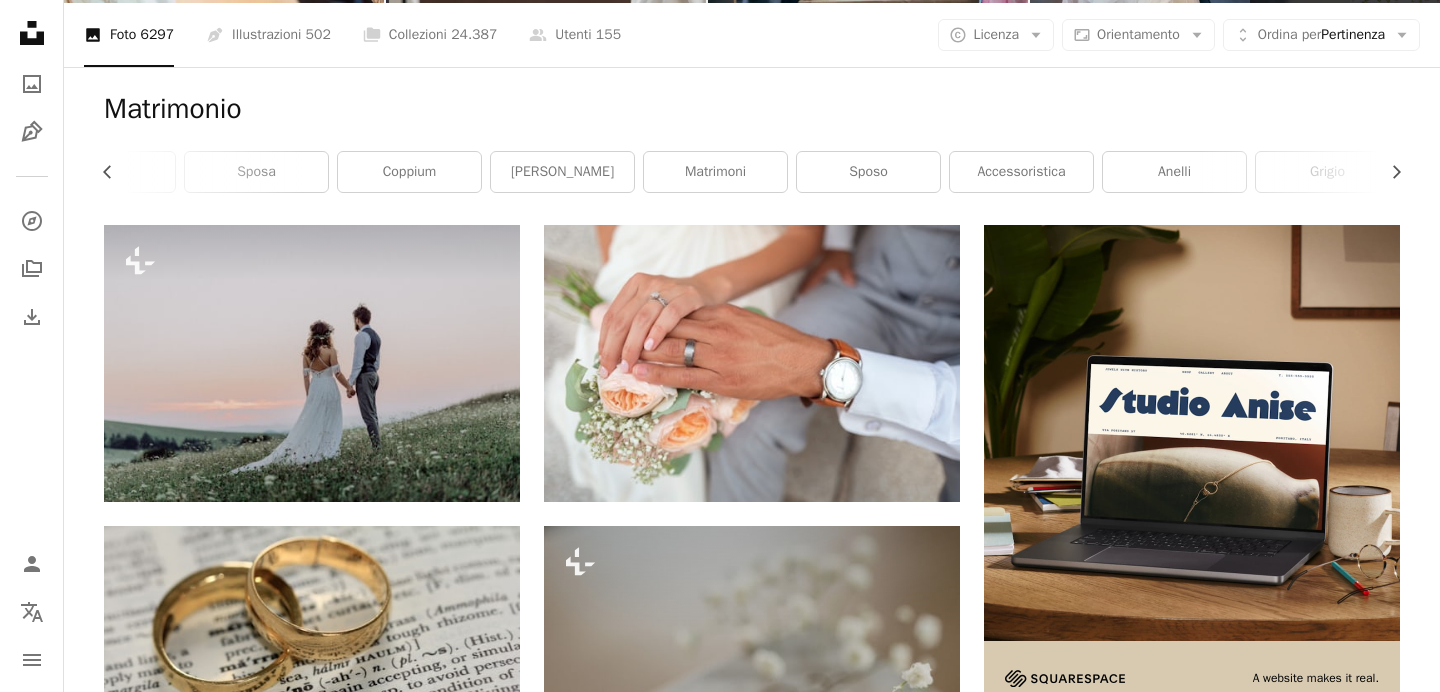 scroll, scrollTop: 0, scrollLeft: 0, axis: both 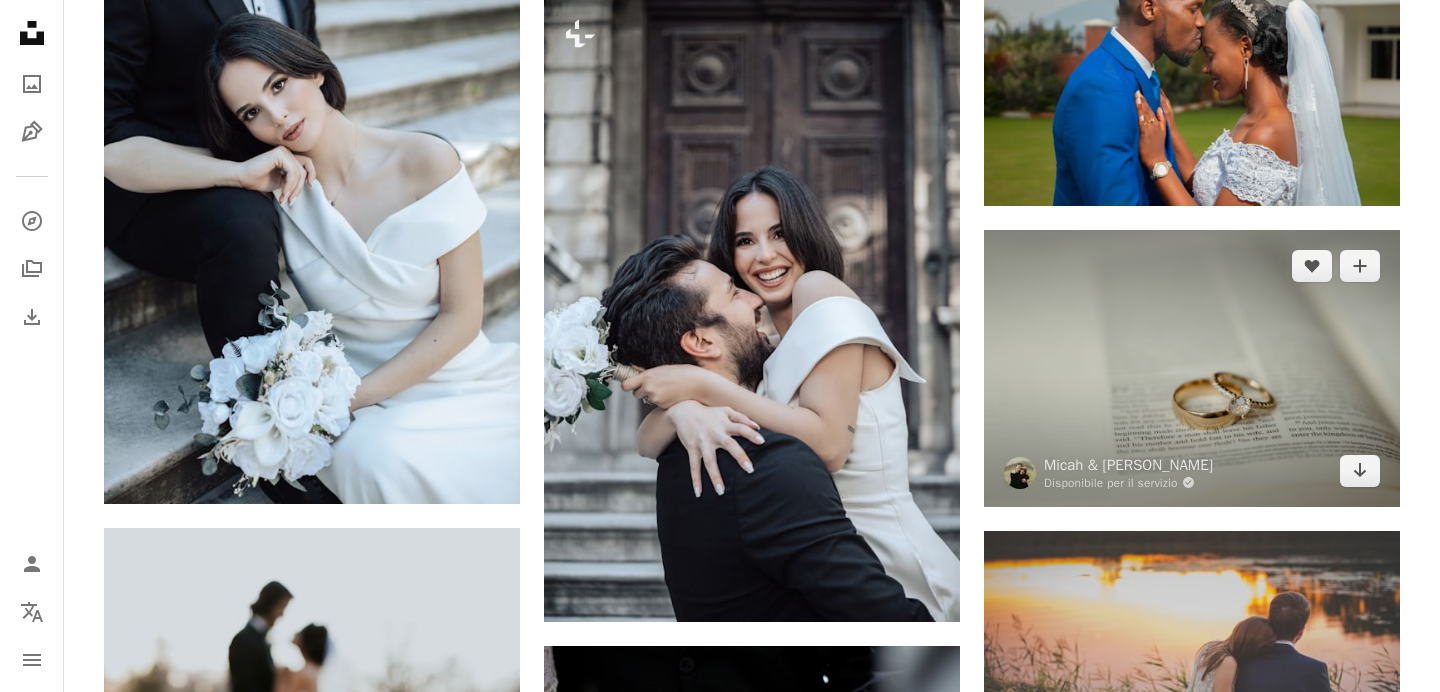 click at bounding box center (1192, 368) 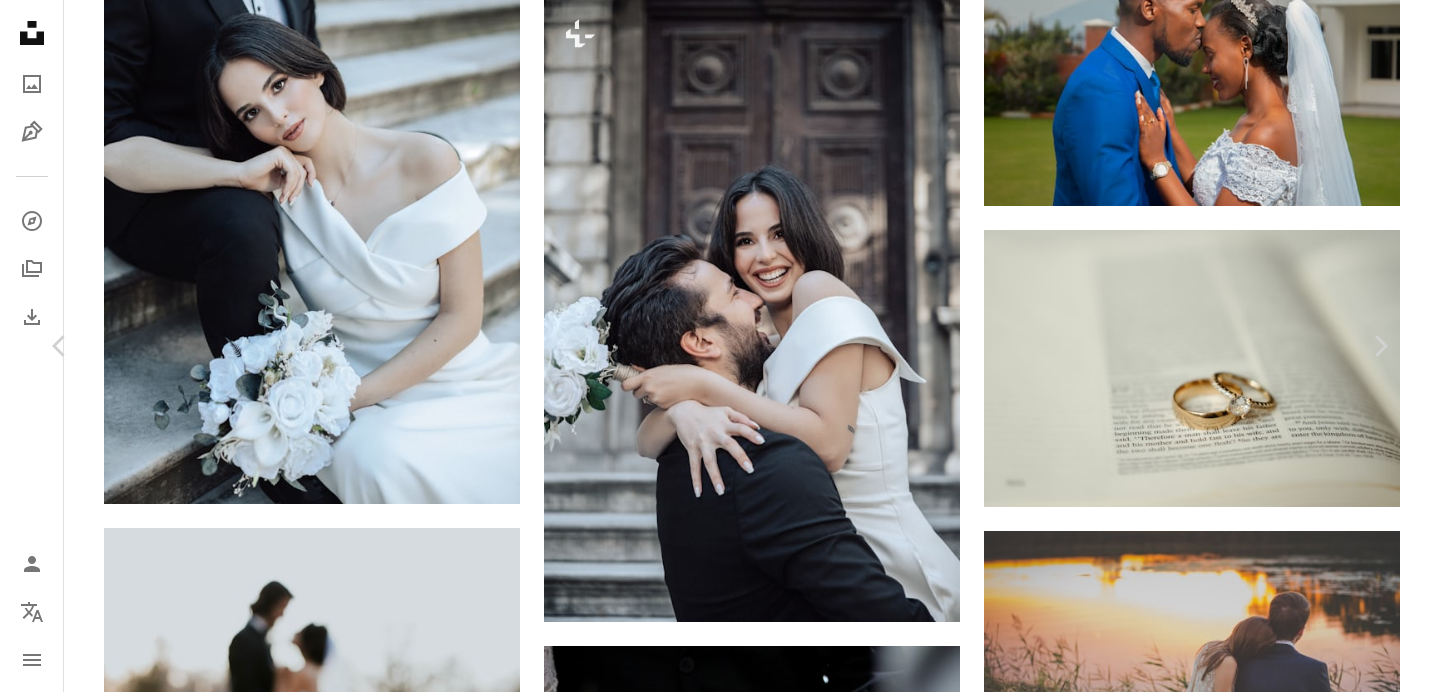 scroll, scrollTop: 5640, scrollLeft: 0, axis: vertical 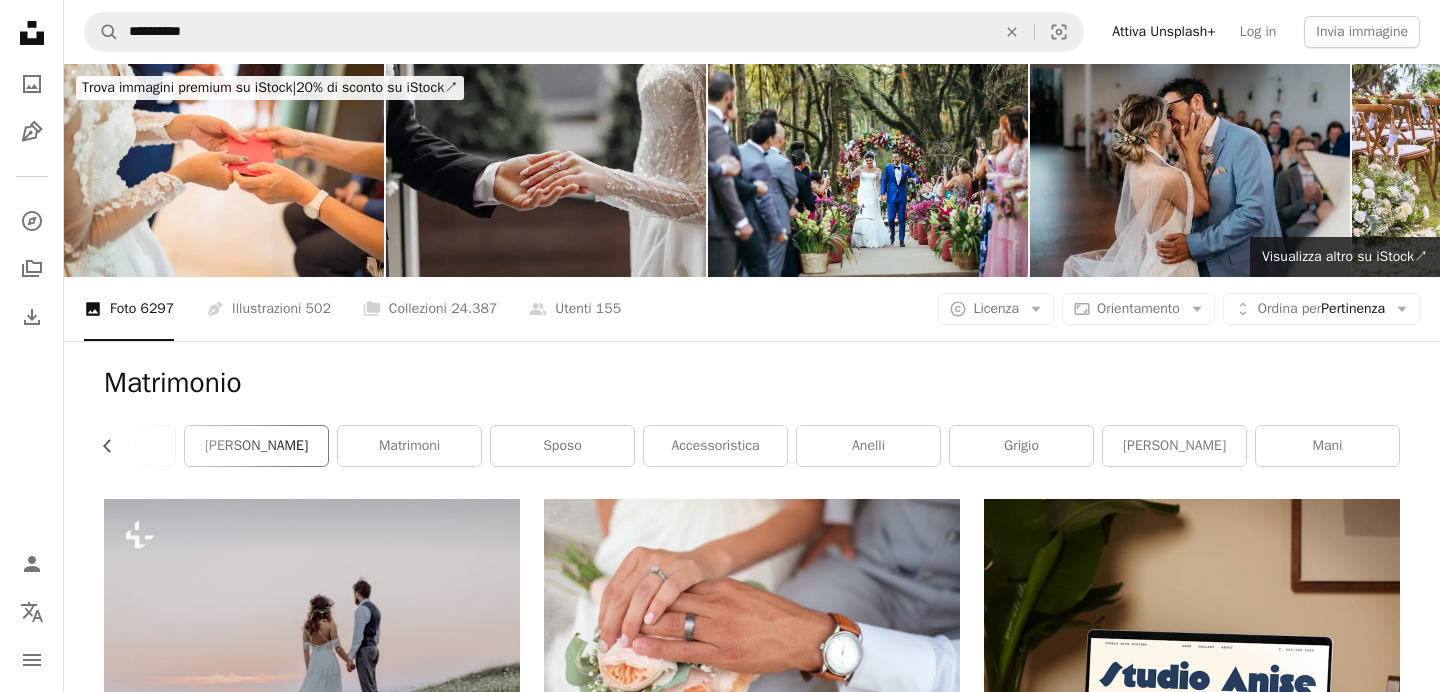 click on "[PERSON_NAME]" at bounding box center [256, 446] 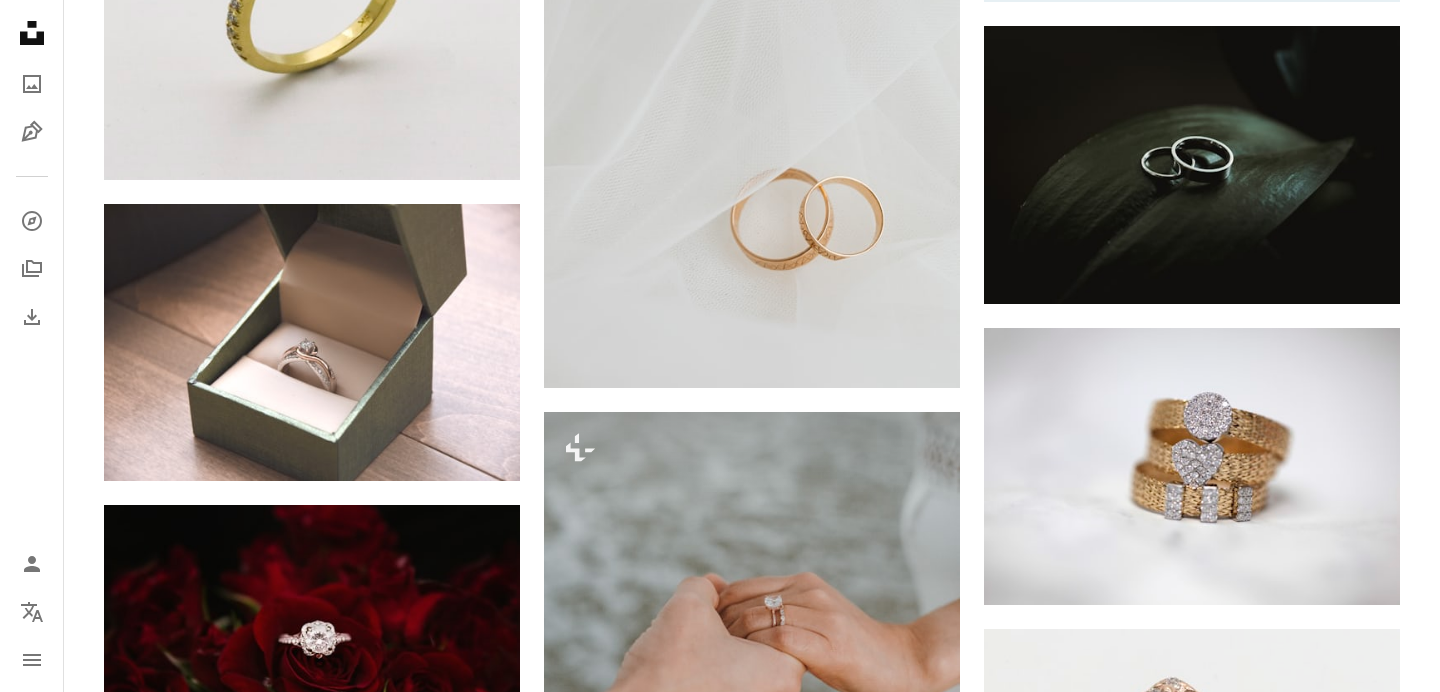 scroll, scrollTop: 0, scrollLeft: 0, axis: both 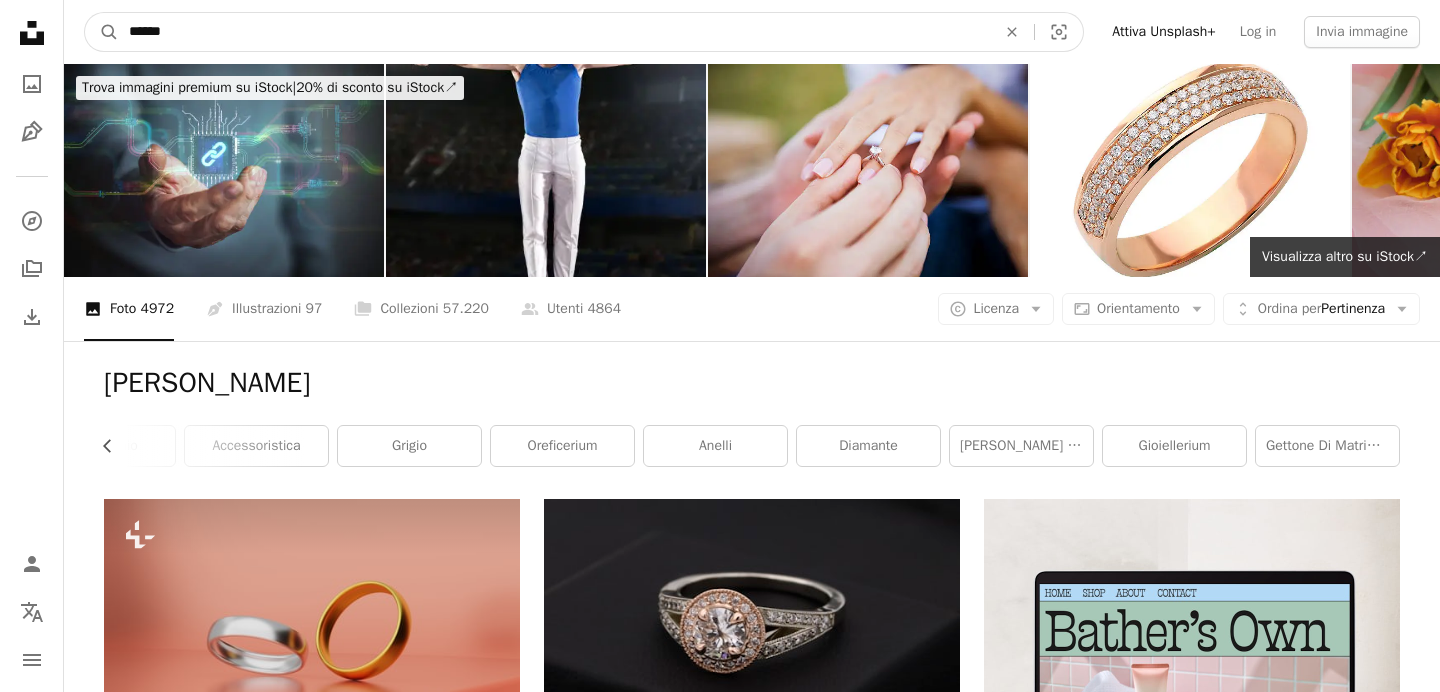 drag, startPoint x: 191, startPoint y: 31, endPoint x: 0, endPoint y: 3, distance: 193.04144 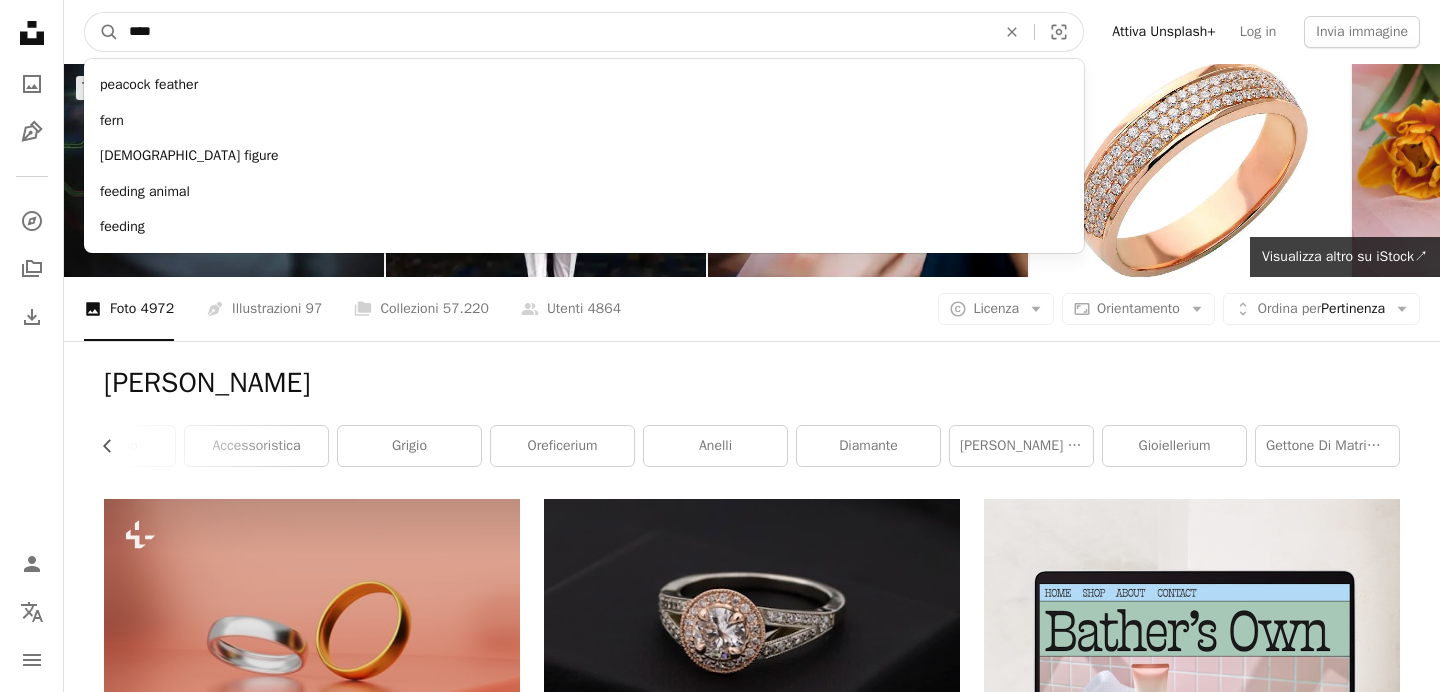type on "****" 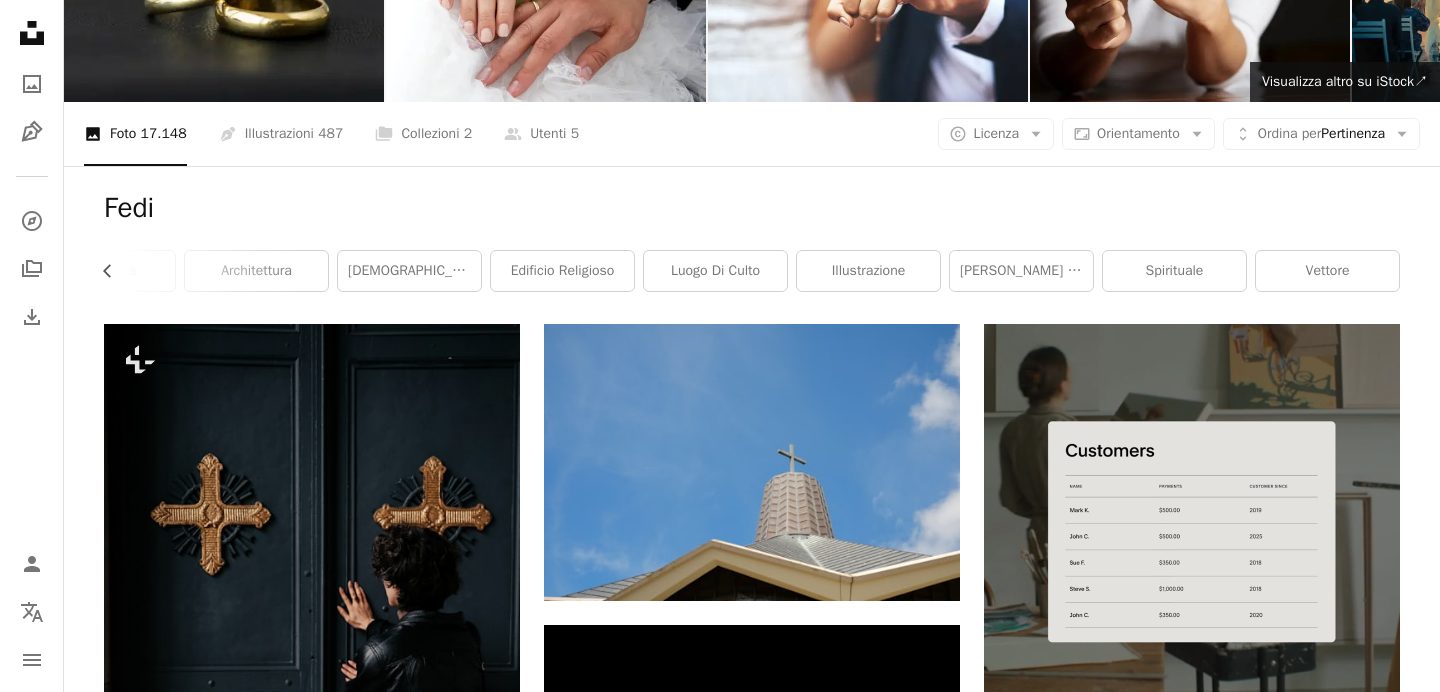 scroll, scrollTop: 0, scrollLeft: 0, axis: both 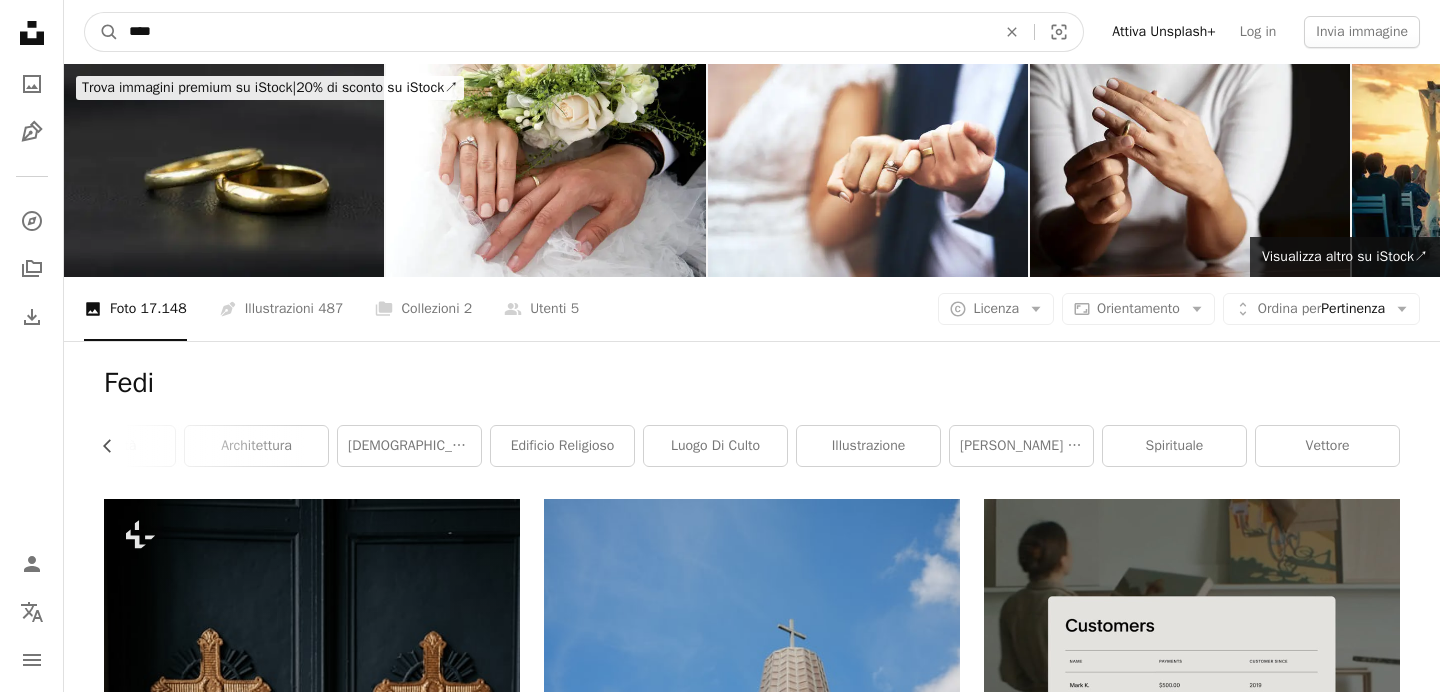 drag, startPoint x: 174, startPoint y: 34, endPoint x: 0, endPoint y: -29, distance: 185.05405 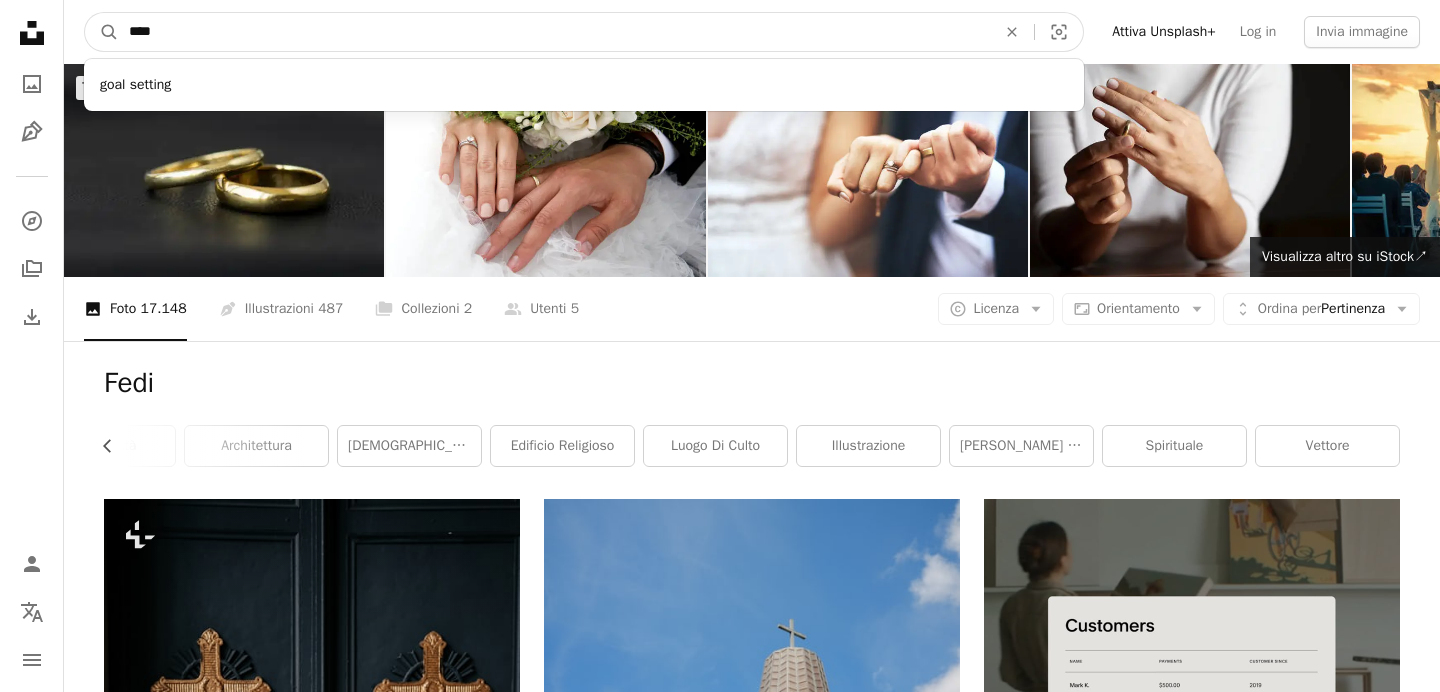 type on "****" 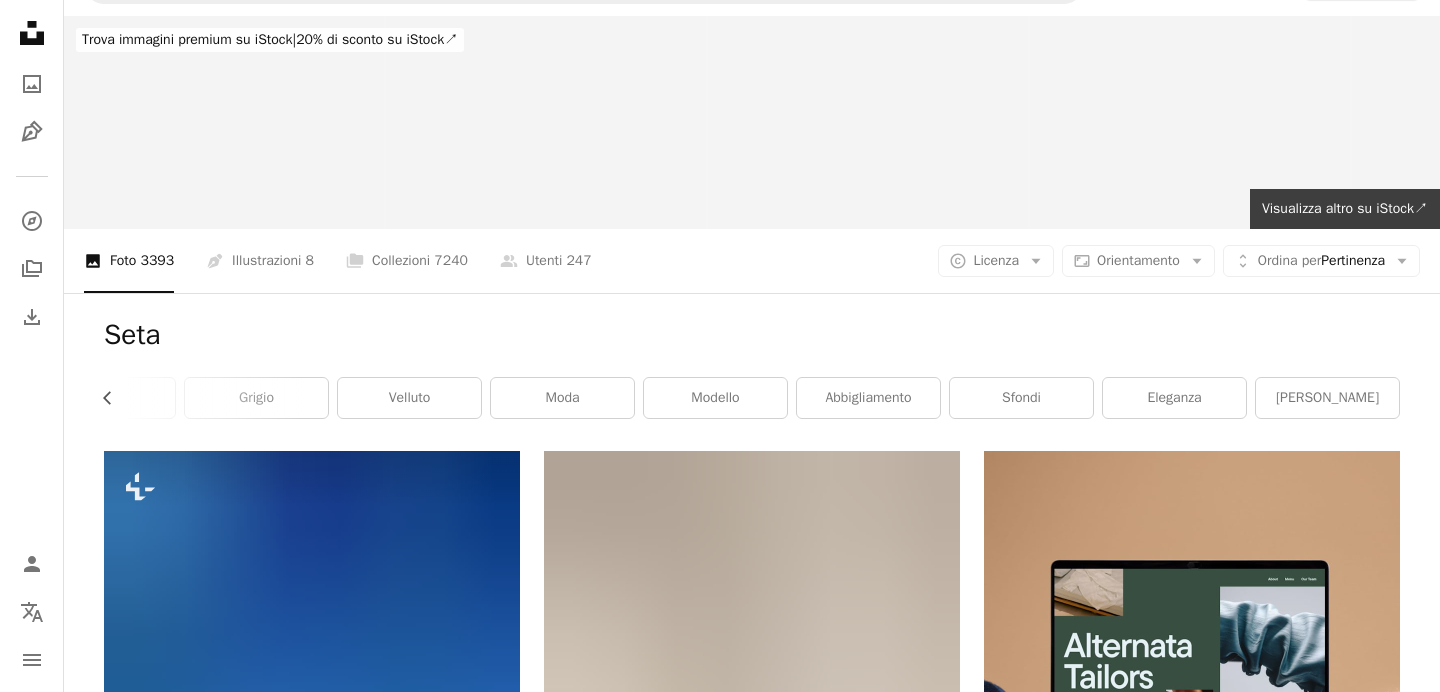 scroll, scrollTop: 0, scrollLeft: 0, axis: both 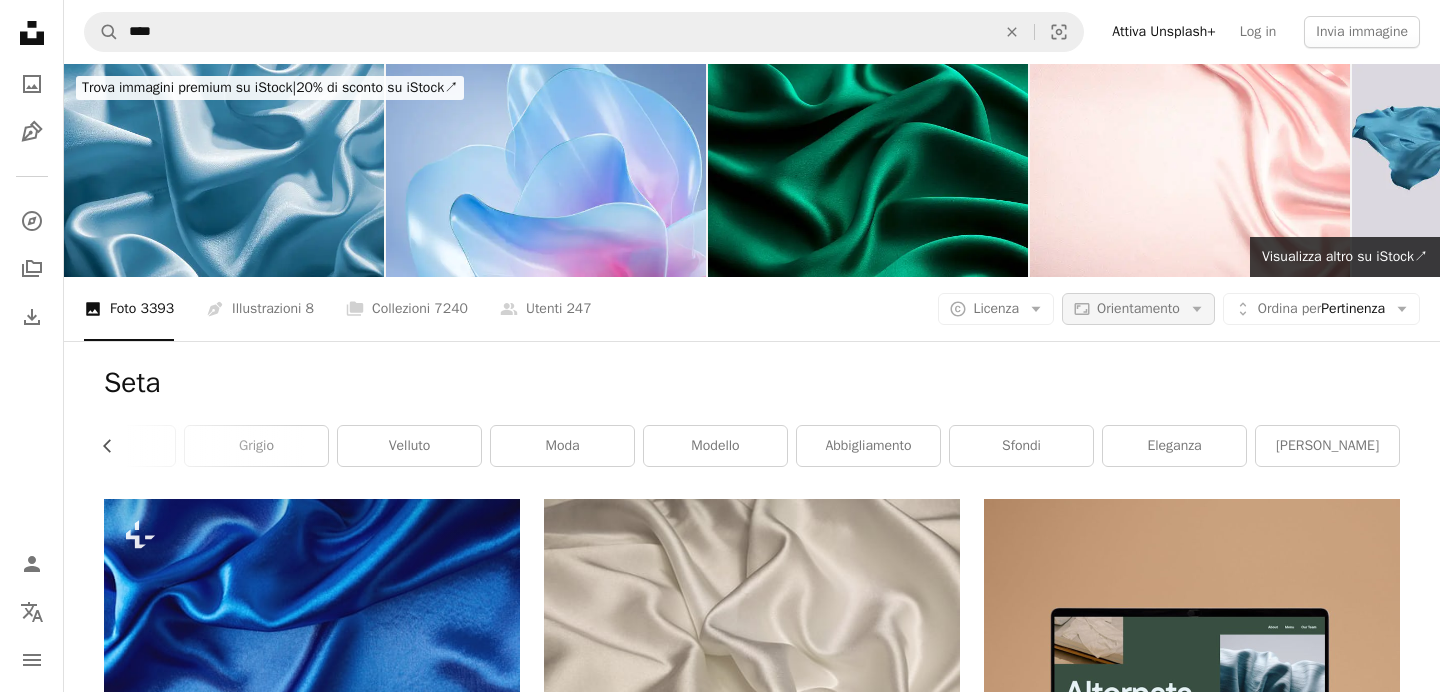 click on "Orientamento" at bounding box center (1138, 309) 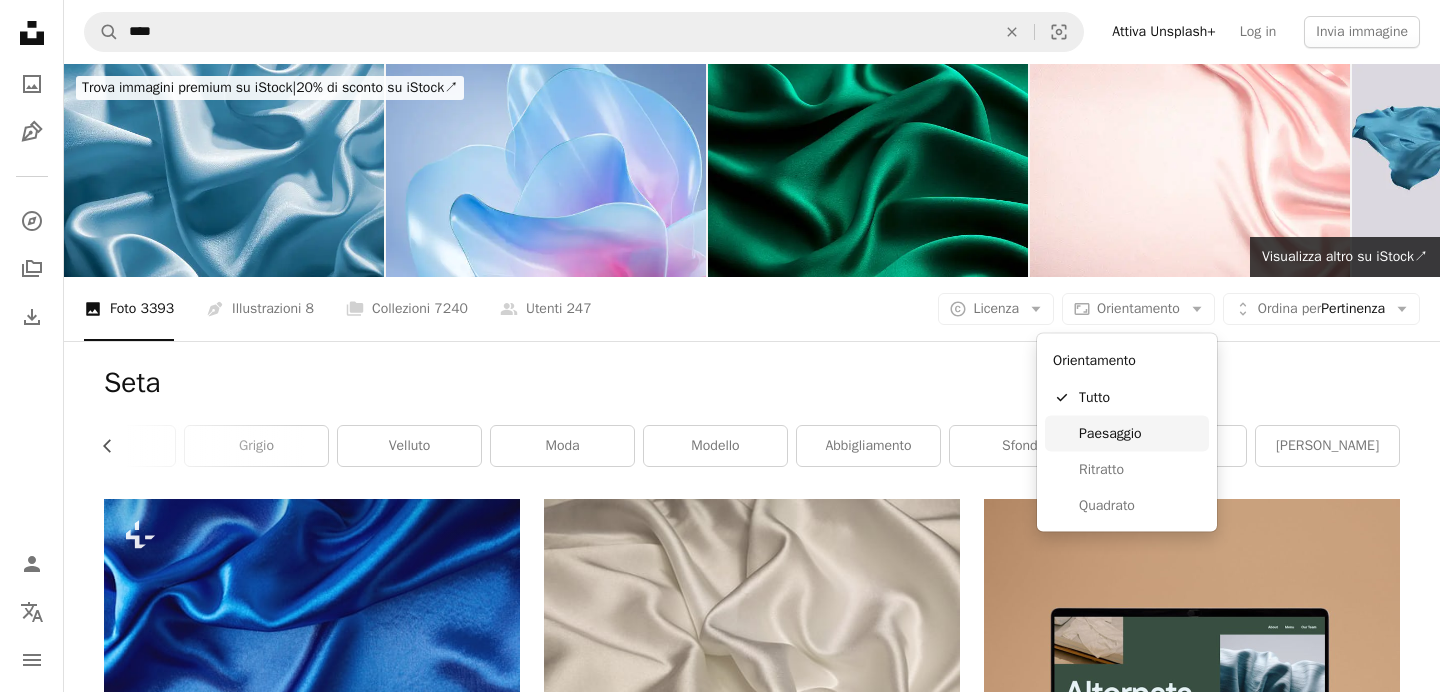 click on "Paesaggio" at bounding box center [1127, 433] 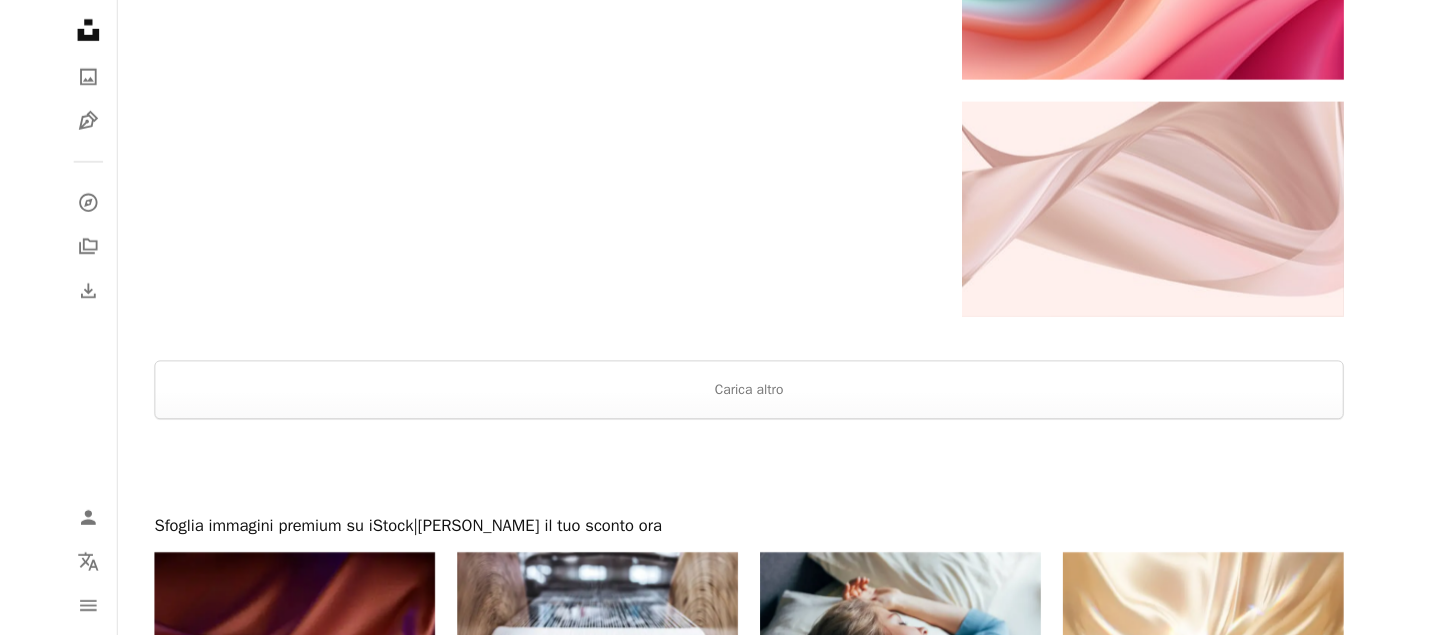 scroll, scrollTop: 2648, scrollLeft: 0, axis: vertical 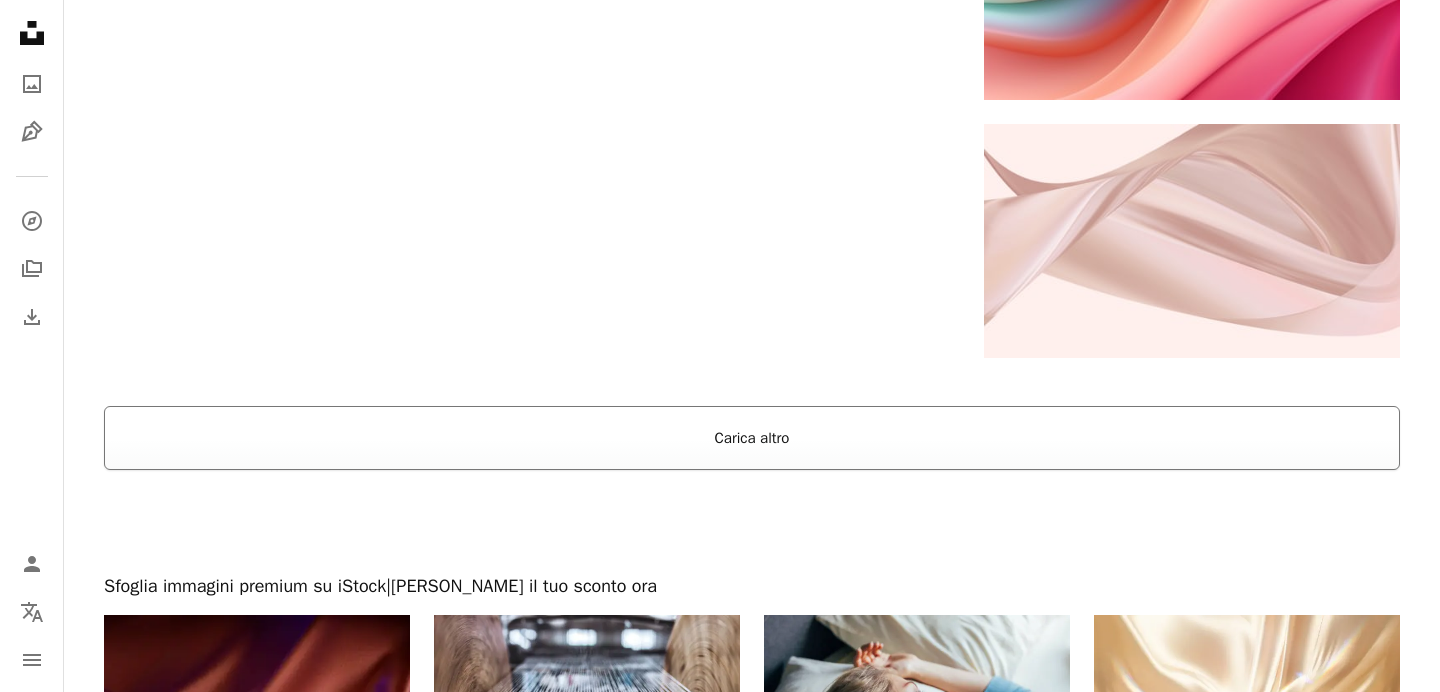 click on "Carica altro" at bounding box center [752, 438] 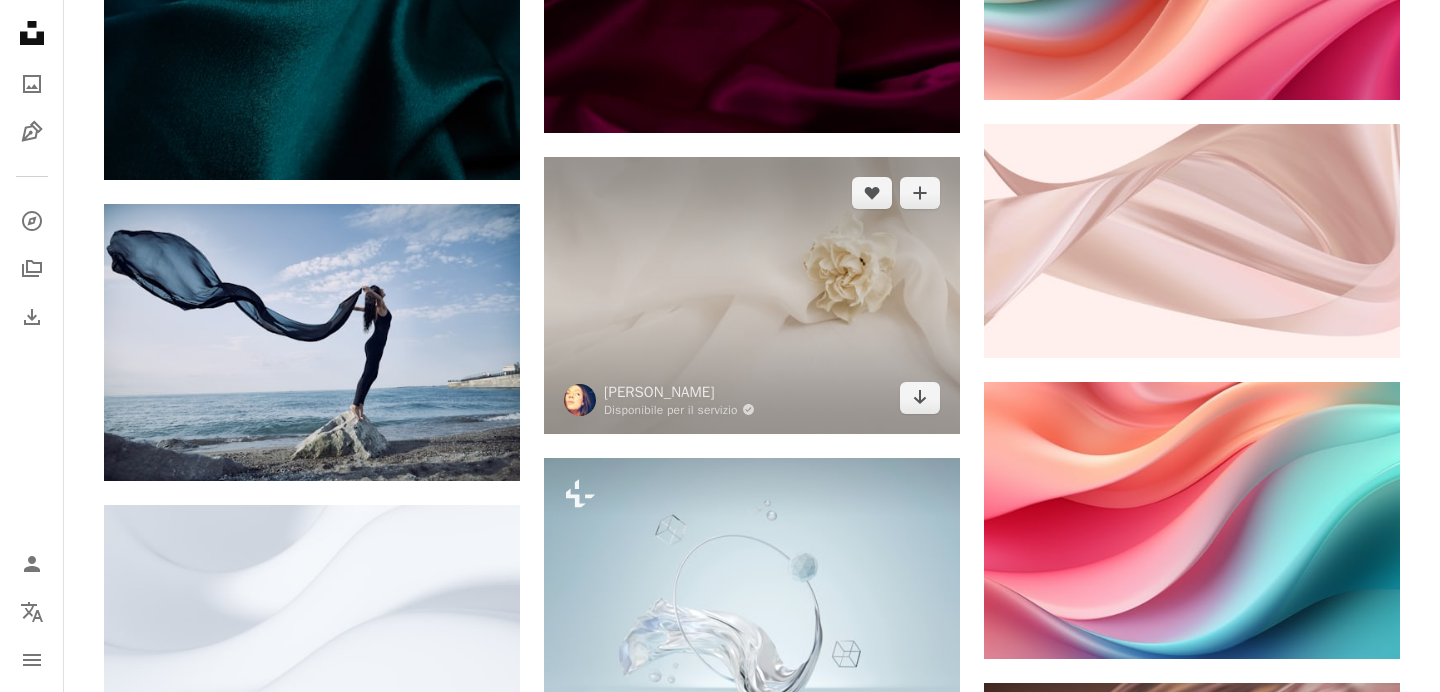 click at bounding box center [752, 295] 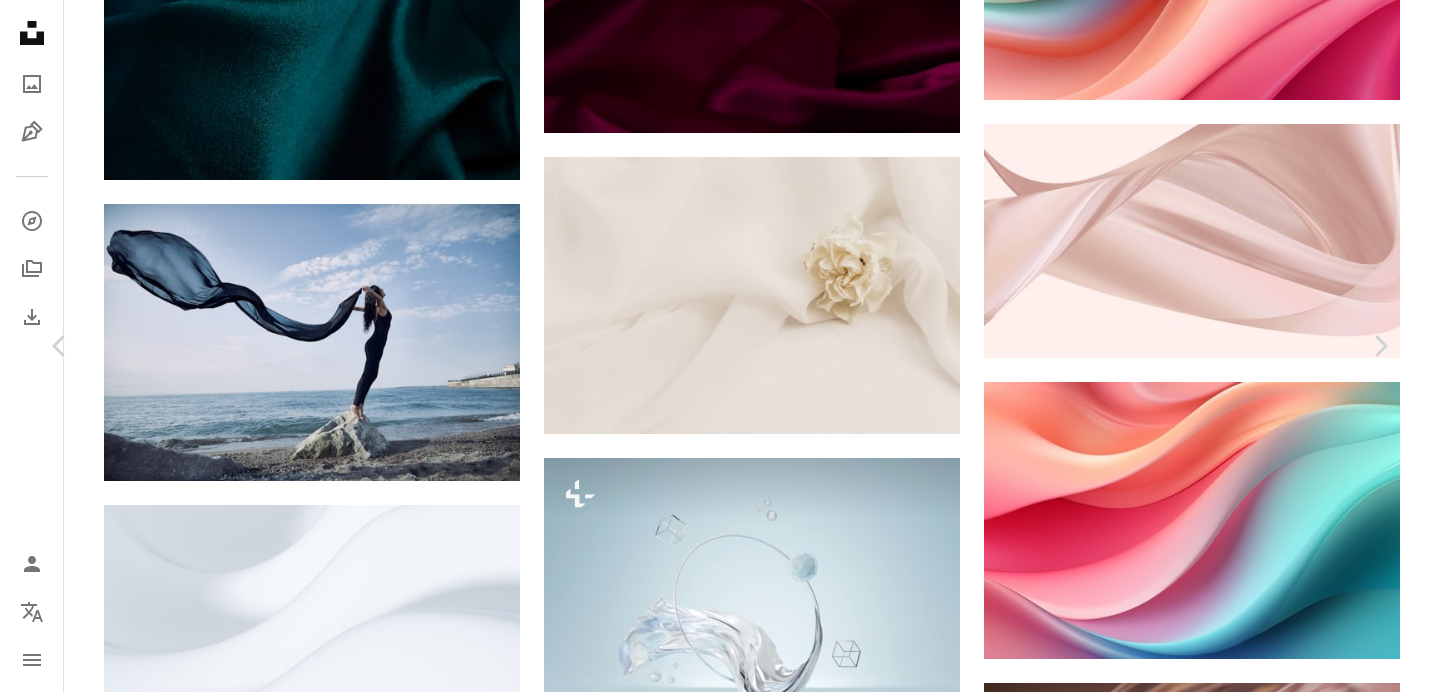 click on "Scarica gratuitamente" at bounding box center [1171, 4874] 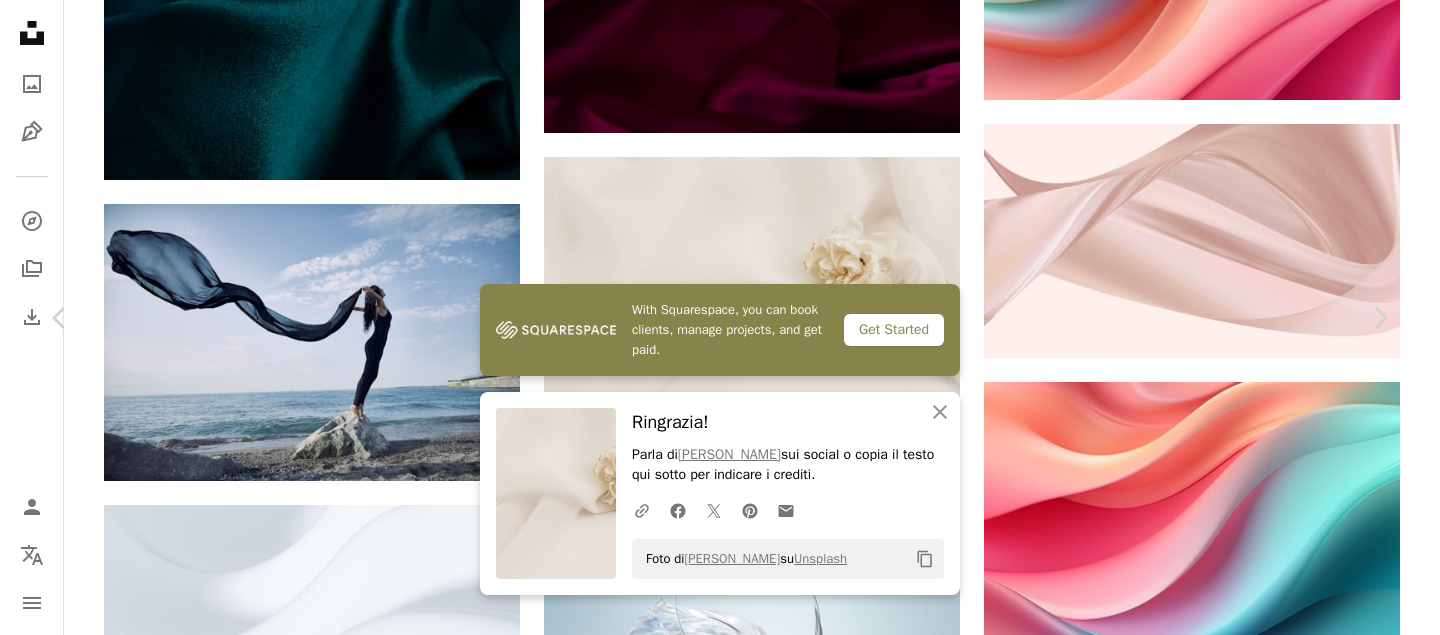 click on "An X shape Chevron left Chevron right With Squarespace, you can book clients, manage projects, and get paid. Get Started An X shape Chiudi Ringrazia! Parla di  [PERSON_NAME]  sui social o copia il testo qui sotto per indicare i crediti. A URL sharing icon (chains) Facebook icon X (formerly Twitter) icon Pinterest icon An envelope Foto di  [PERSON_NAME]  su  Unsplash
Copy content [PERSON_NAME] Disponibile per il servizio A checkmark inside of a circle A heart A plus sign Scarica gratuitamente Chevron down Zoom in Visualizzazioni 4.460.523 Download 69.738 In primo piano su Foto ,  Texture A forward-right arrow Condividi Info icon Info More Actions Calendar outlined Pubblicato il  1 marzo 2019 Camera Canon, EOS 6D Safety Può essere utilizzato gratuitamente ai sensi della  Licenza Unsplash [PERSON_NAME] matrimonio modello partito [PERSON_NAME] minimo minimalista tessuto celebrazione floreale seta botanico arredamento neutro elegante materiale [PERSON_NAME] dolce delicato Immagini gratuite  |  Visualizza altro su iStock" at bounding box center (720, 5144) 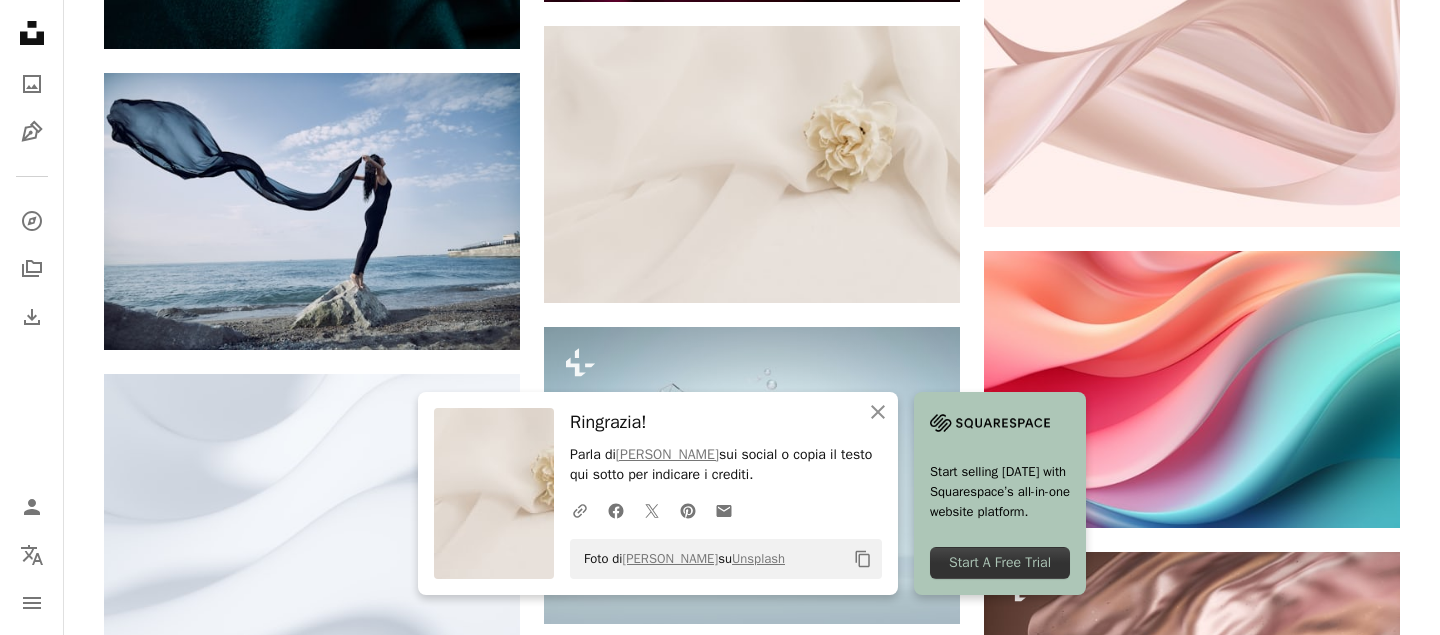 scroll, scrollTop: 2782, scrollLeft: 0, axis: vertical 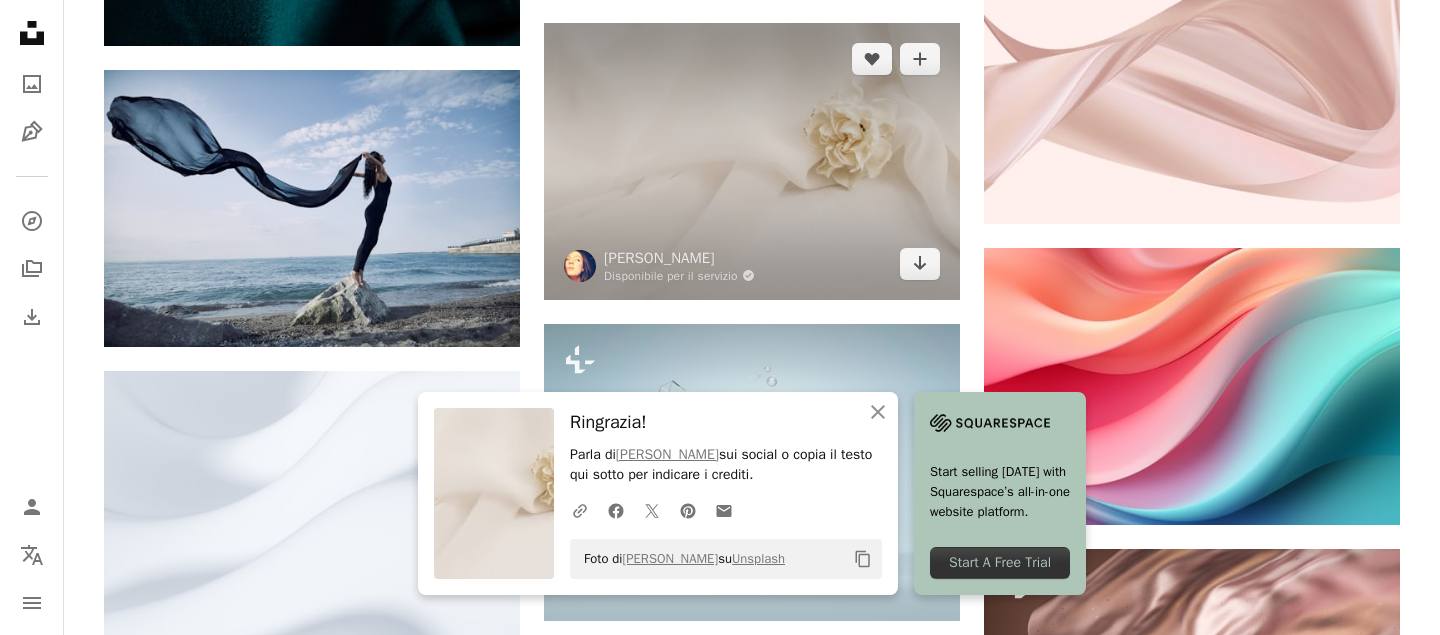 click at bounding box center (752, 161) 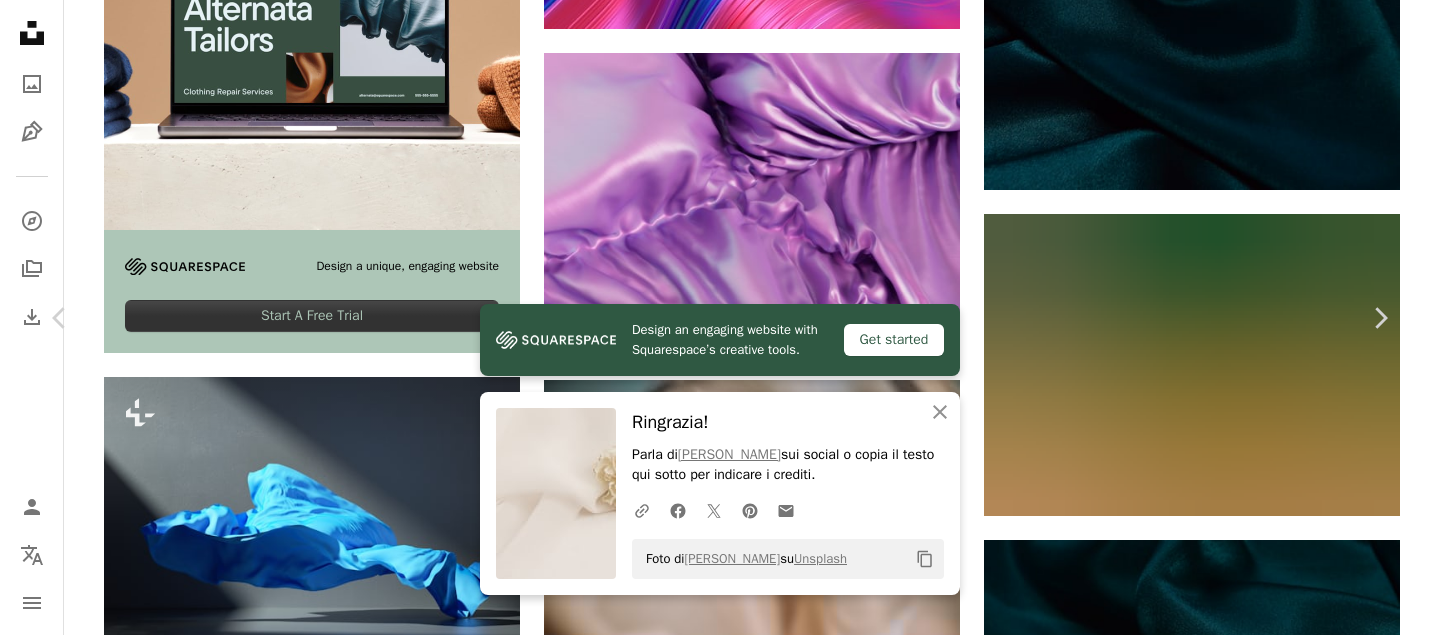 scroll, scrollTop: 3688, scrollLeft: 0, axis: vertical 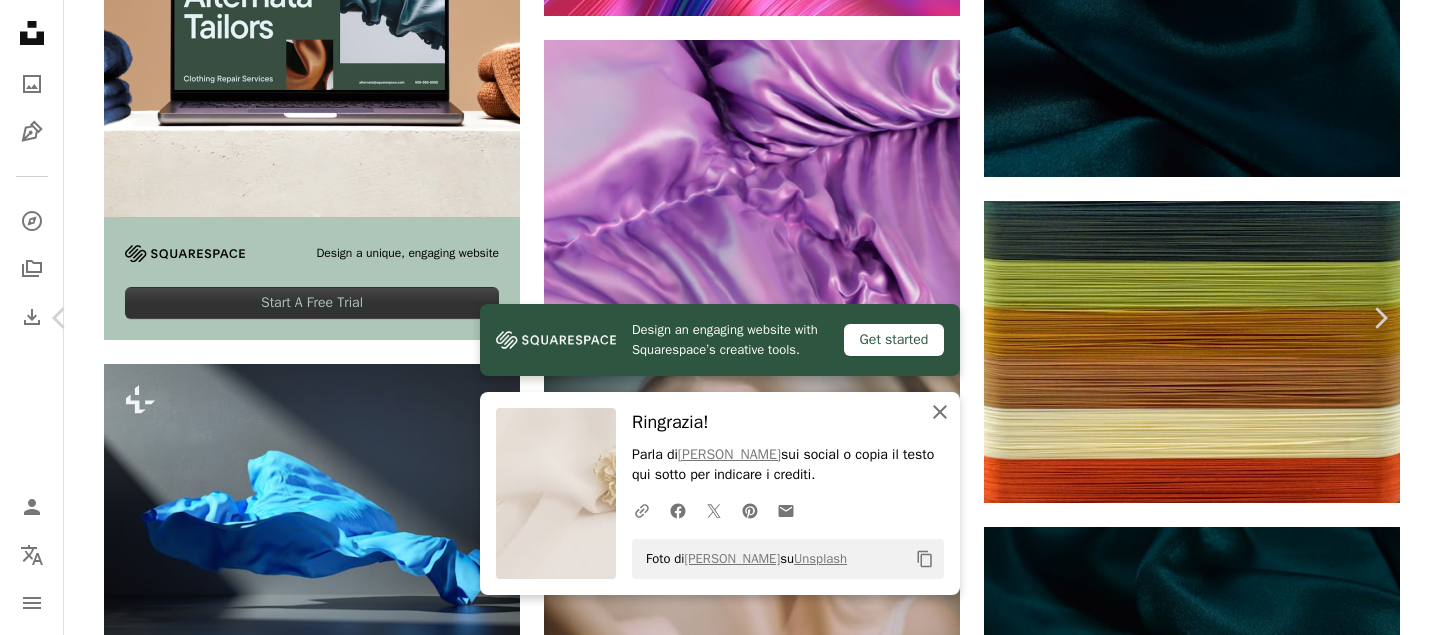 click on "An X shape" 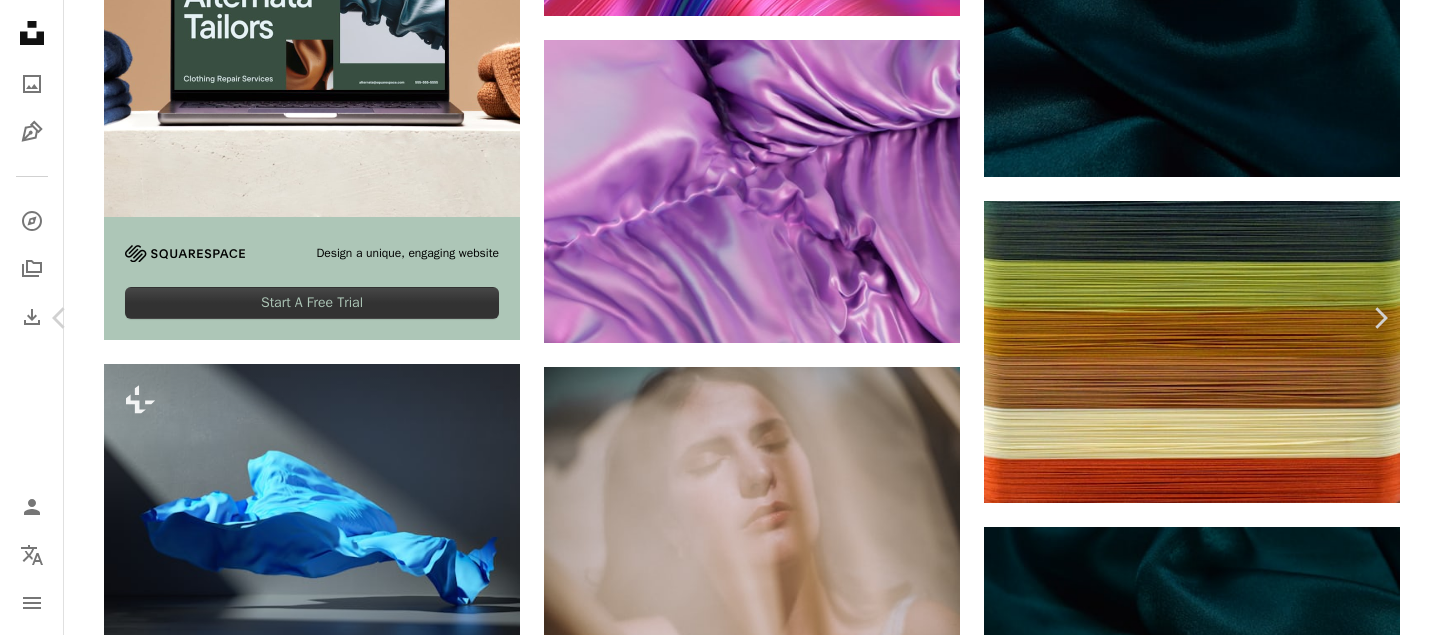 scroll, scrollTop: 3102, scrollLeft: 0, axis: vertical 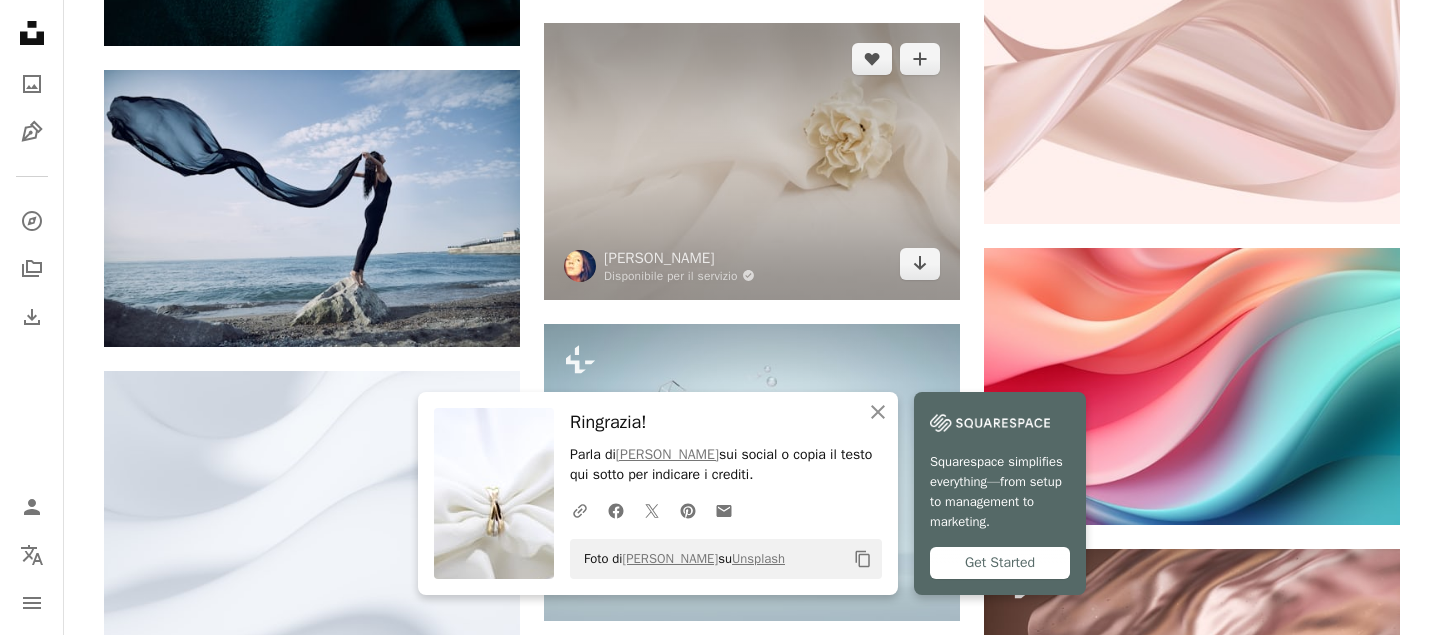 click at bounding box center (752, 161) 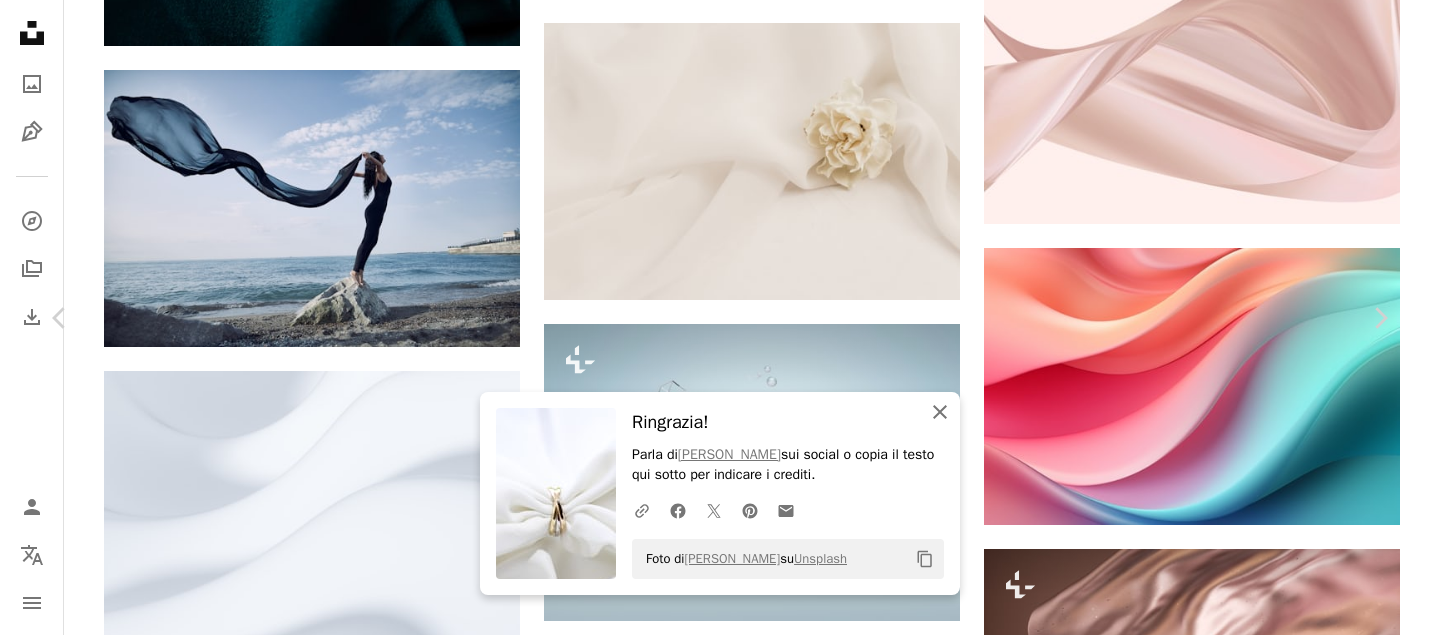 click on "An X shape" 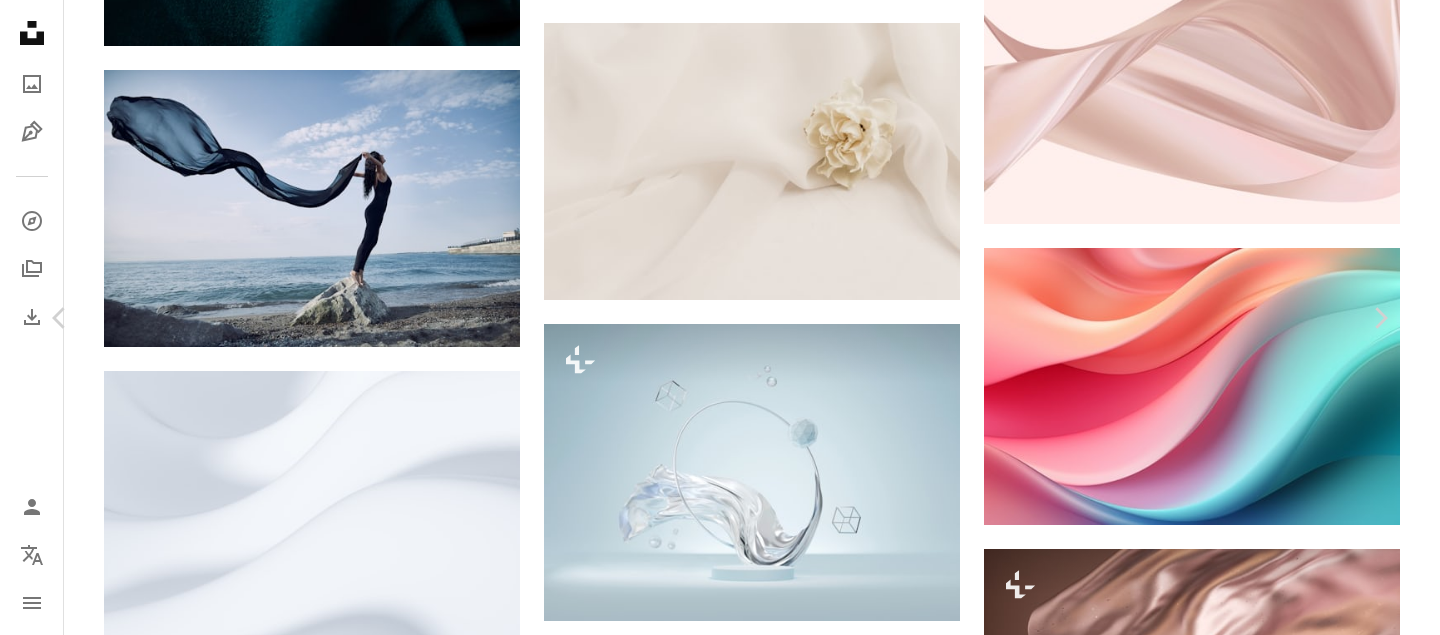 scroll, scrollTop: 10295, scrollLeft: 0, axis: vertical 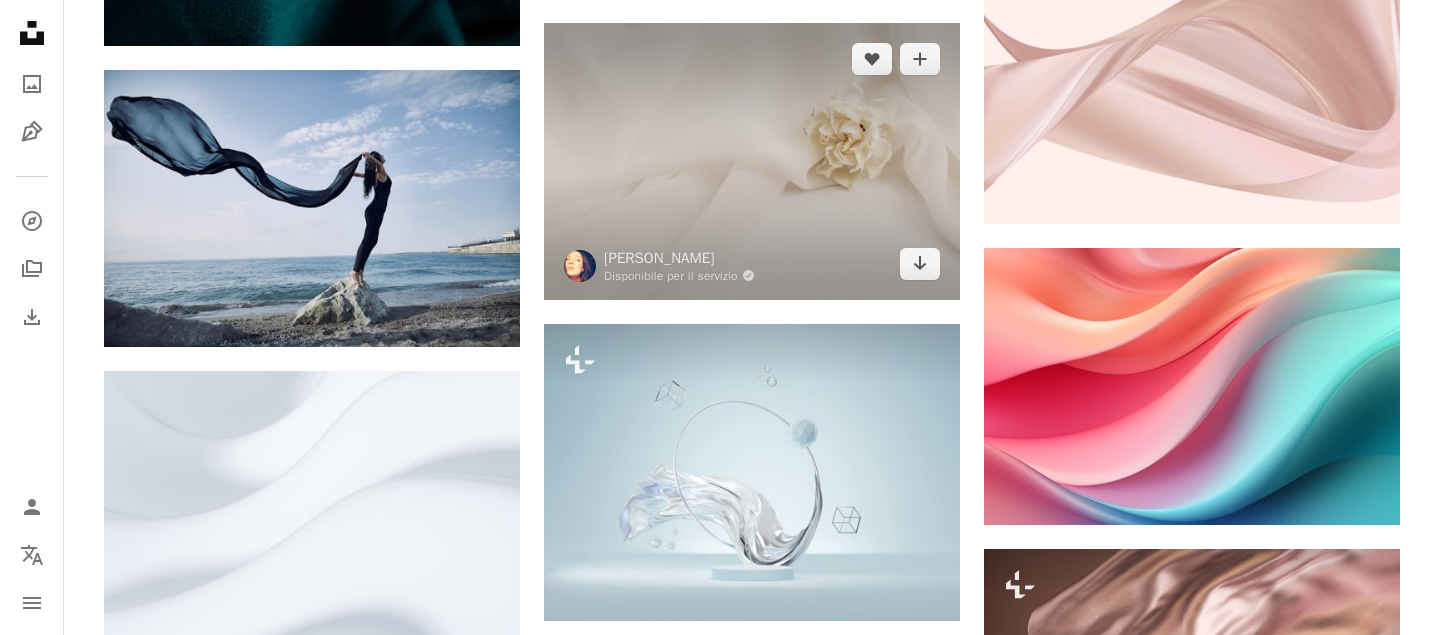 click at bounding box center [752, 161] 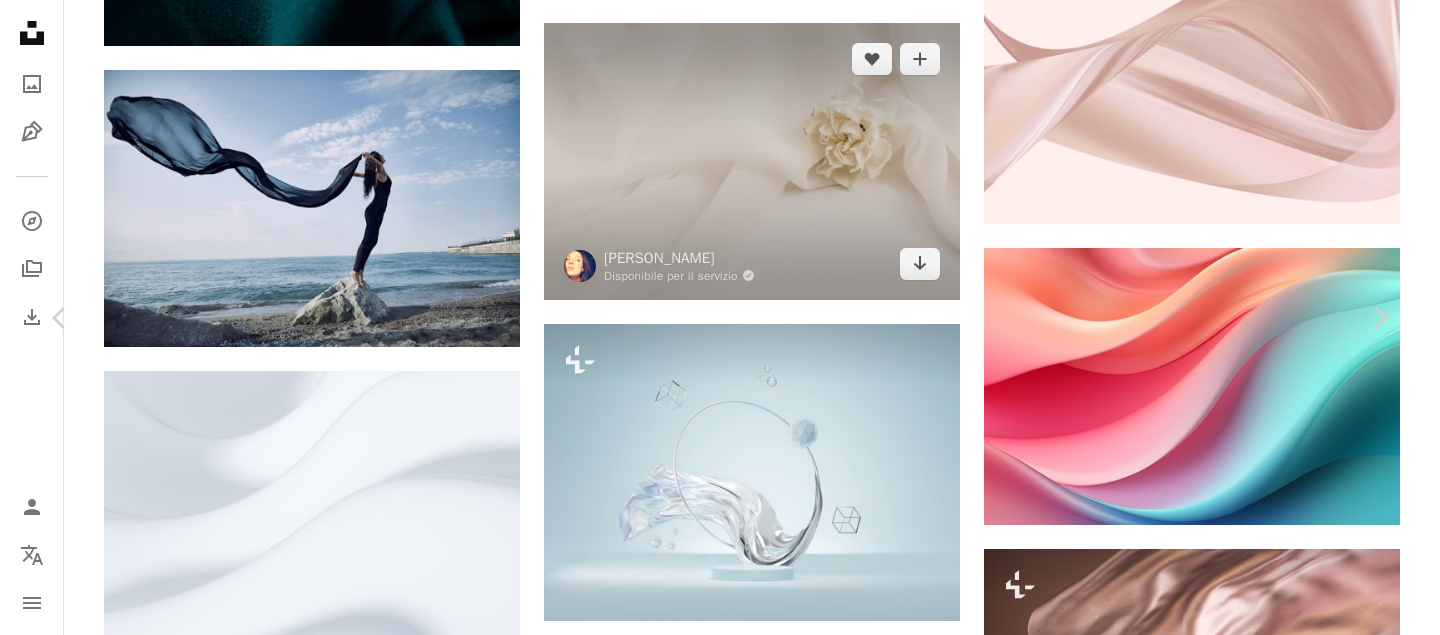 scroll, scrollTop: 1036, scrollLeft: 0, axis: vertical 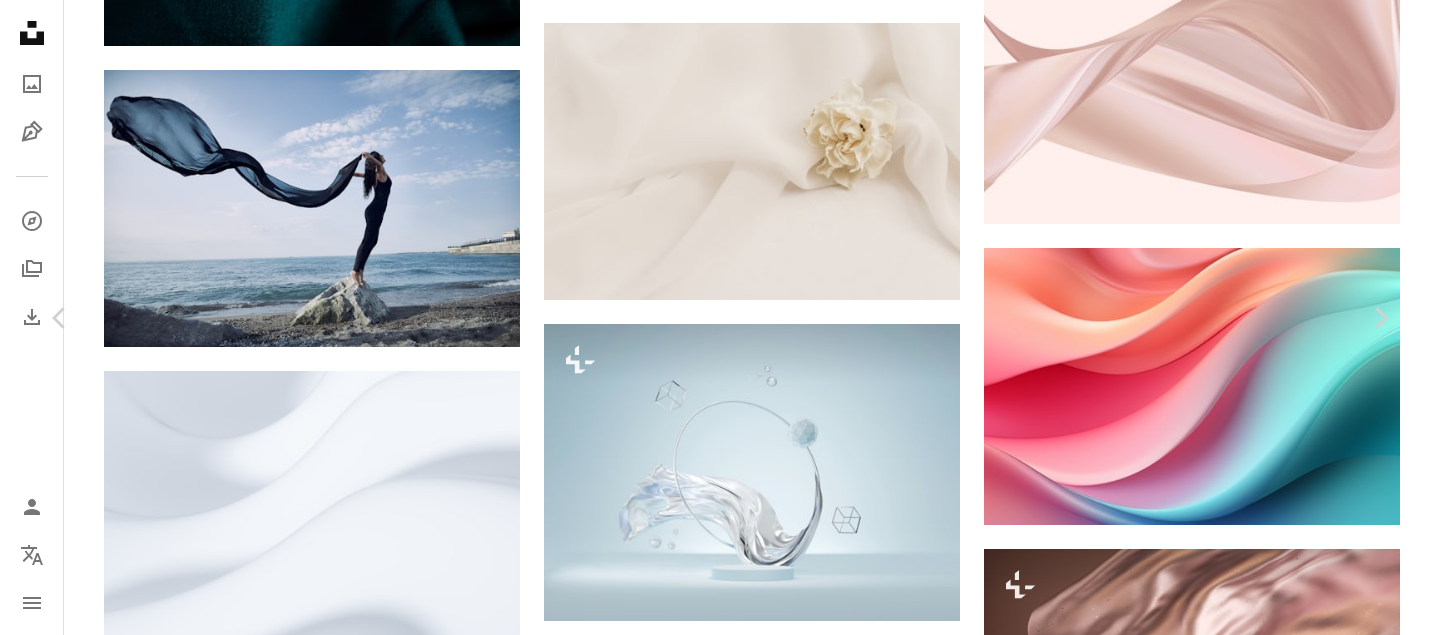 click at bounding box center [323, 7191] 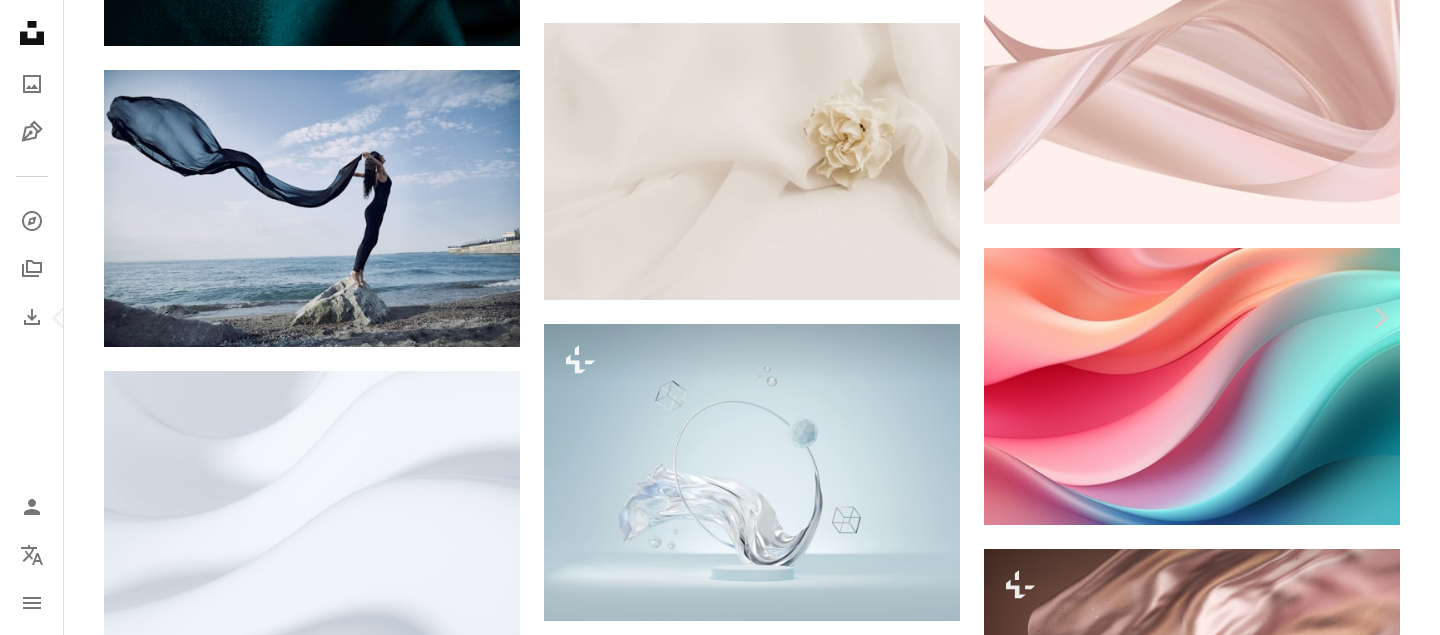 scroll, scrollTop: 5722, scrollLeft: 0, axis: vertical 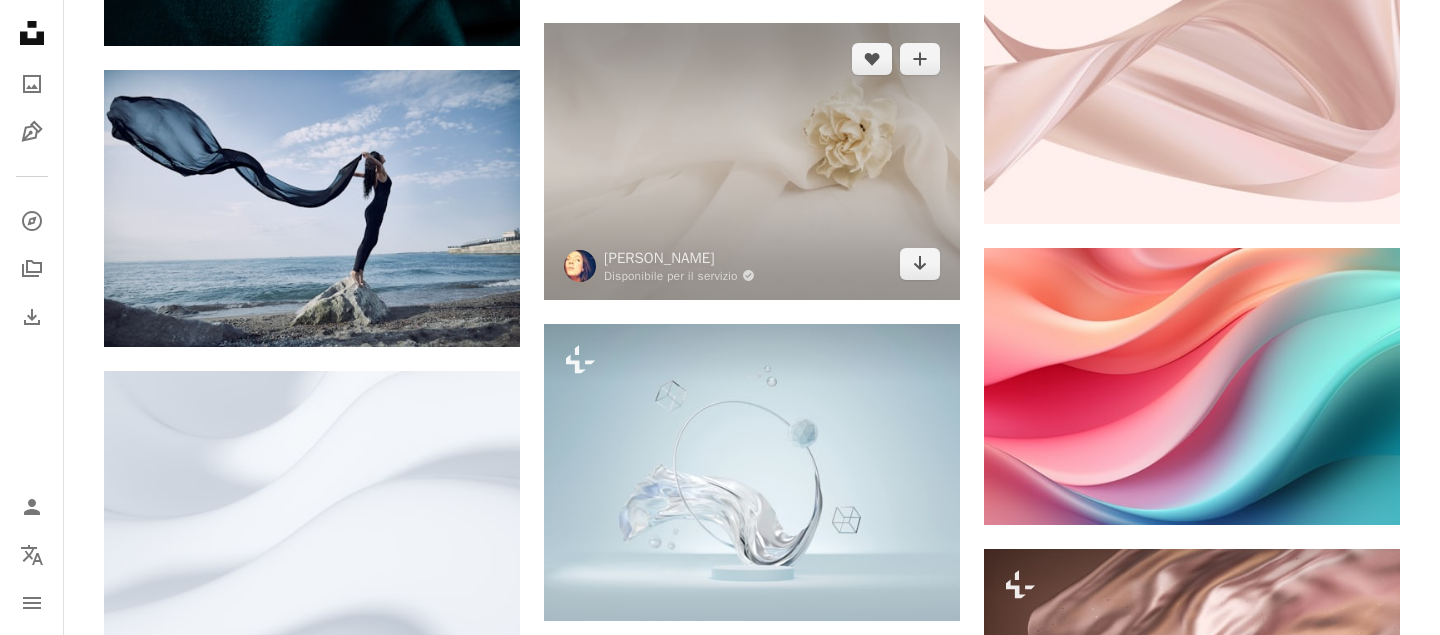 click at bounding box center (752, 161) 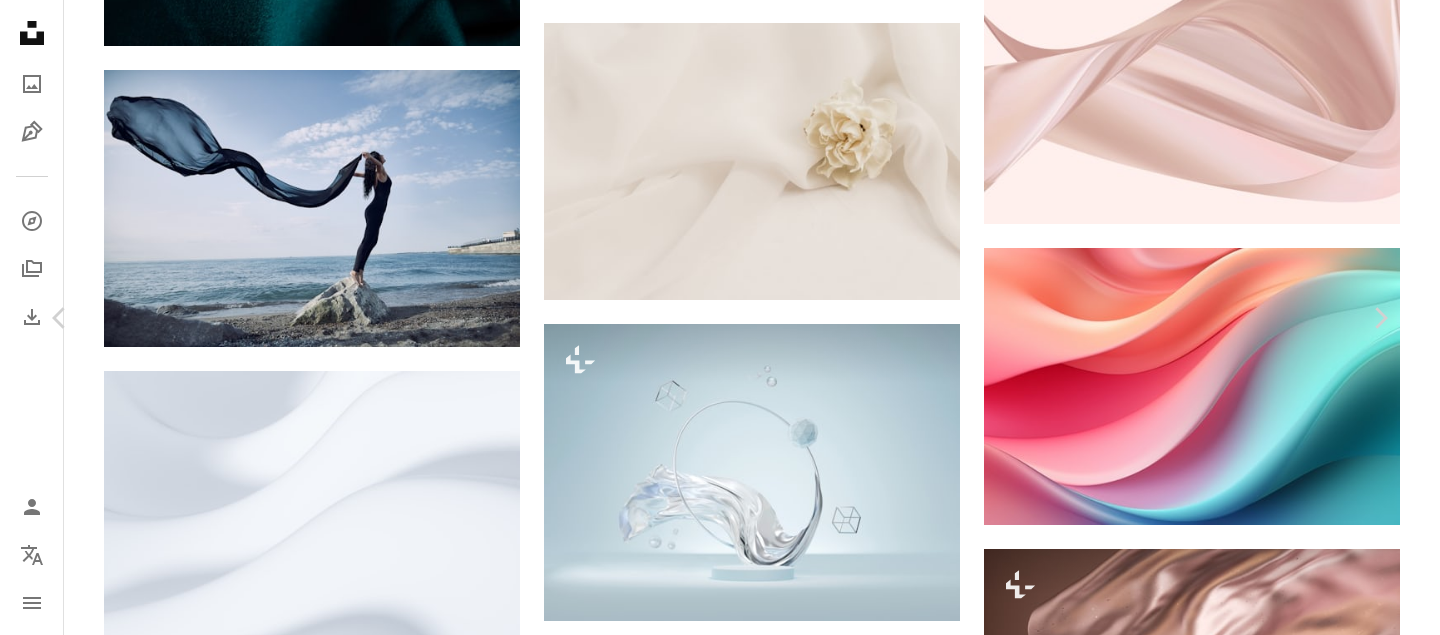 scroll, scrollTop: 6116, scrollLeft: 0, axis: vertical 